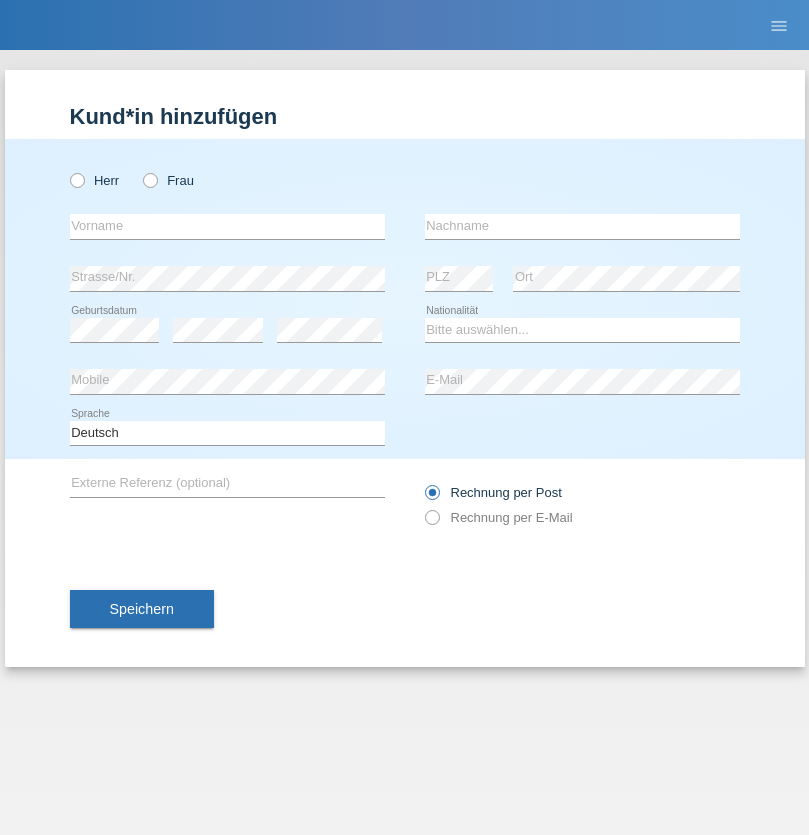 scroll, scrollTop: 0, scrollLeft: 0, axis: both 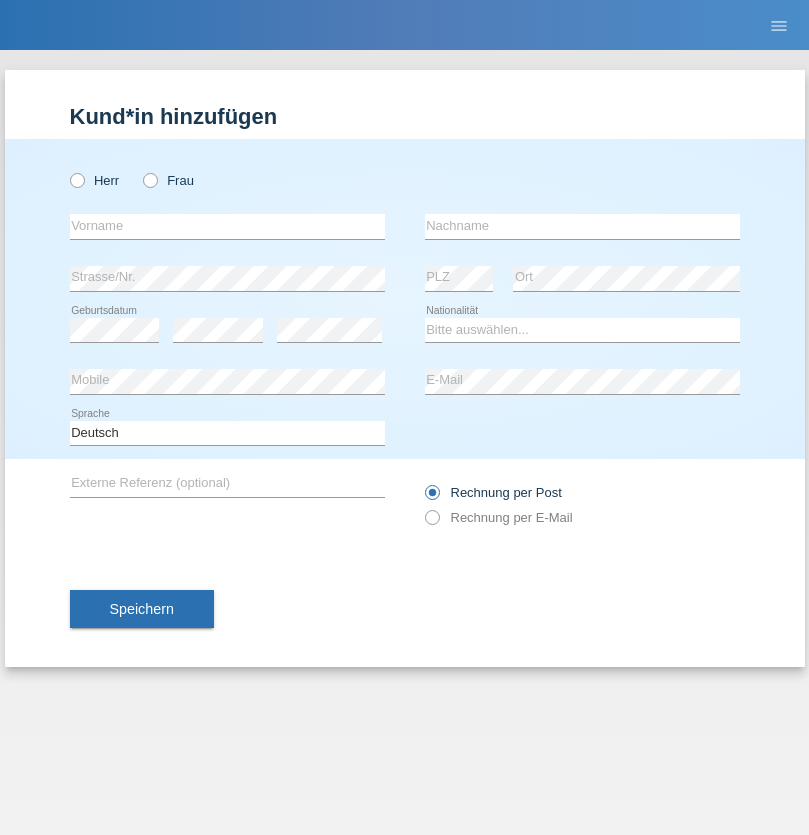 radio on "true" 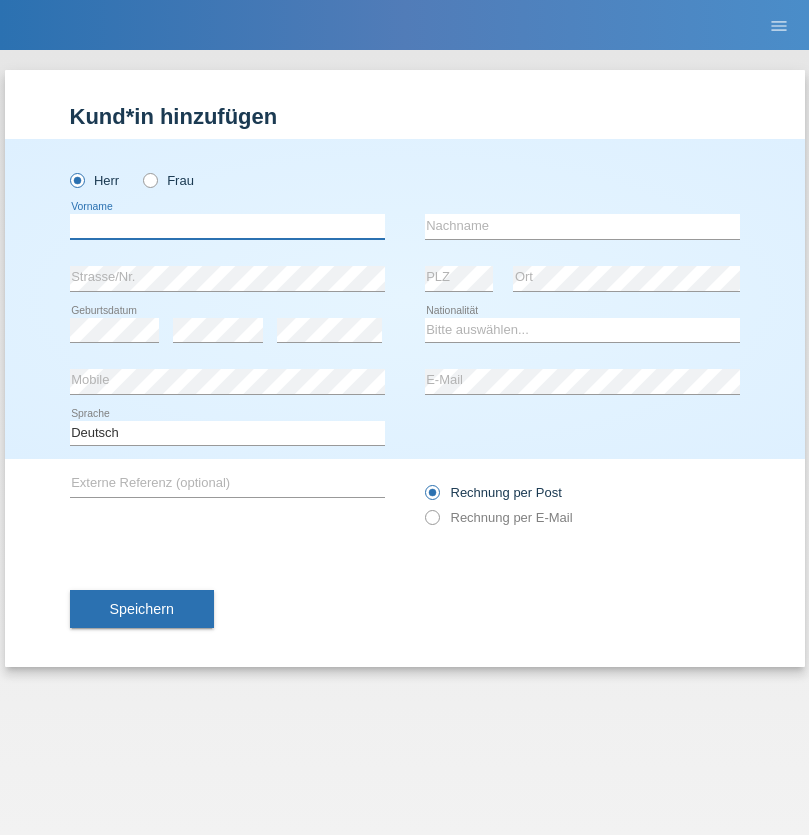 click at bounding box center [227, 226] 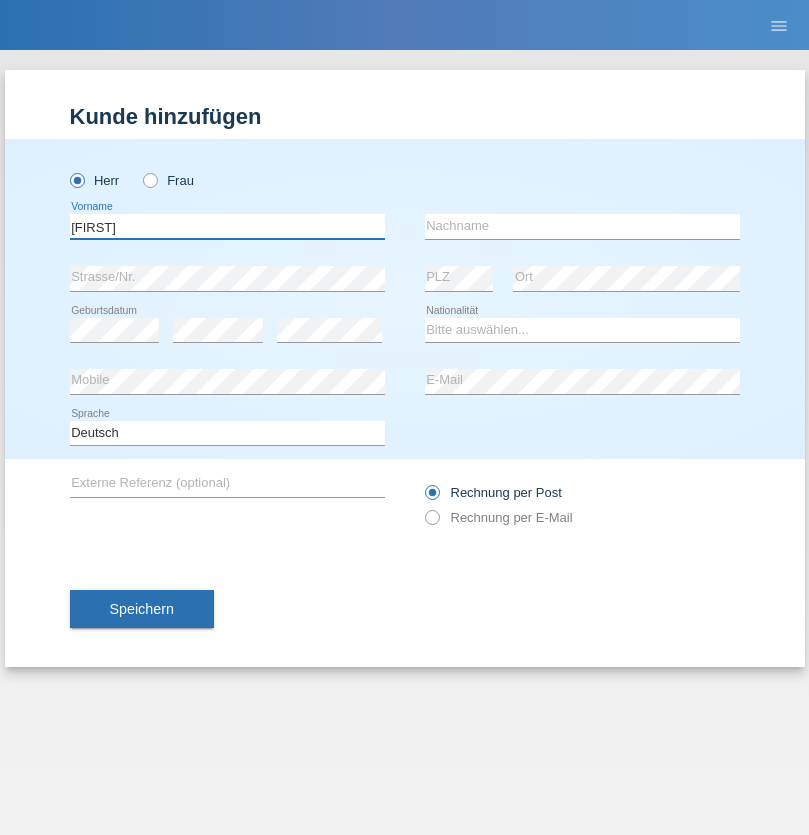 type on "Dominik" 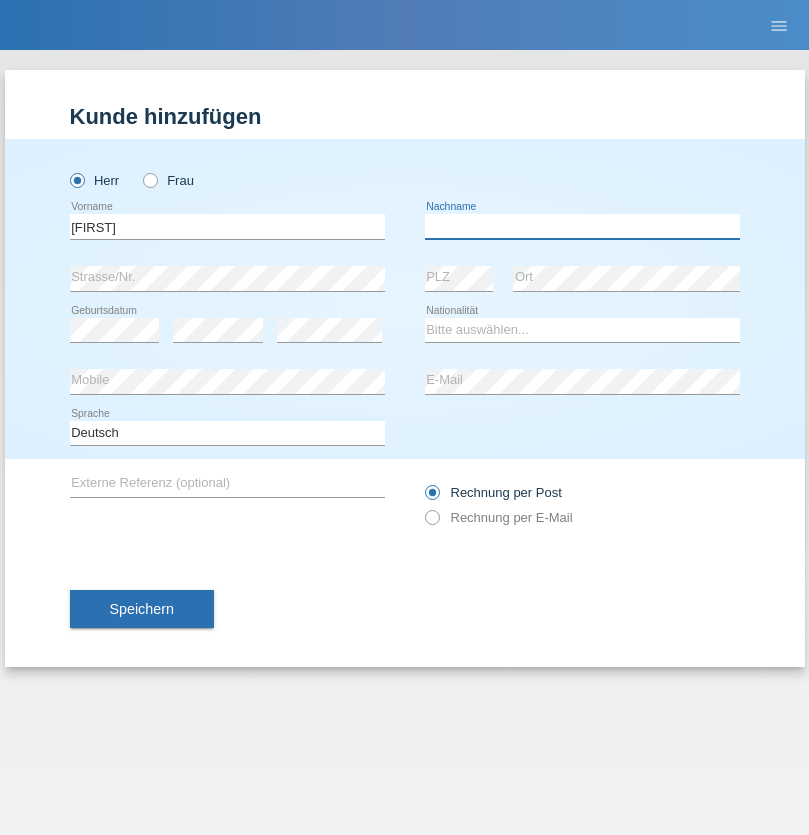 click at bounding box center [582, 226] 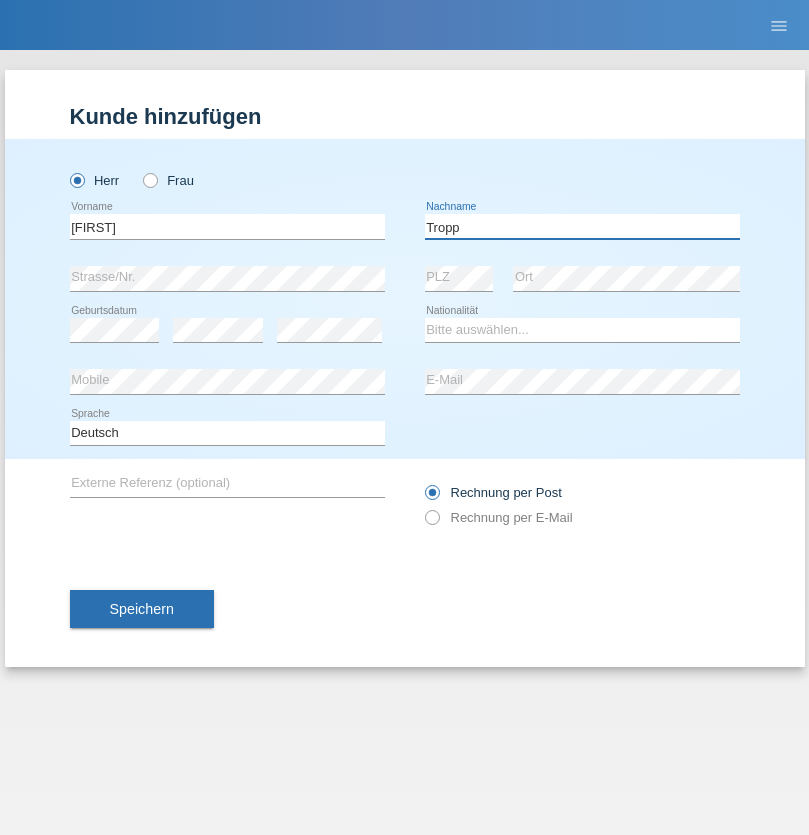 type on "Tropp" 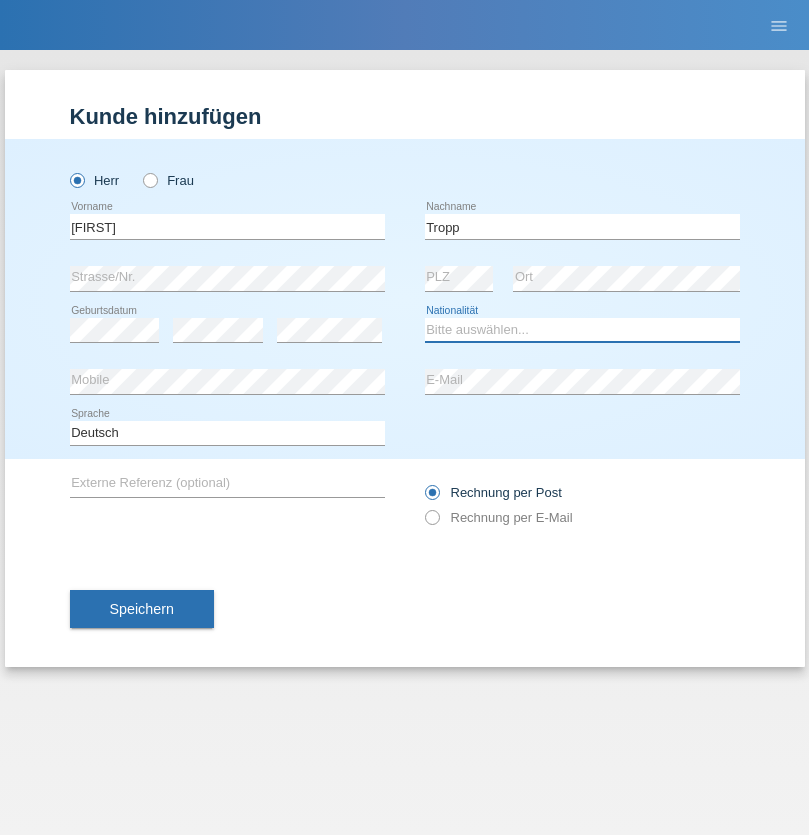 select on "SK" 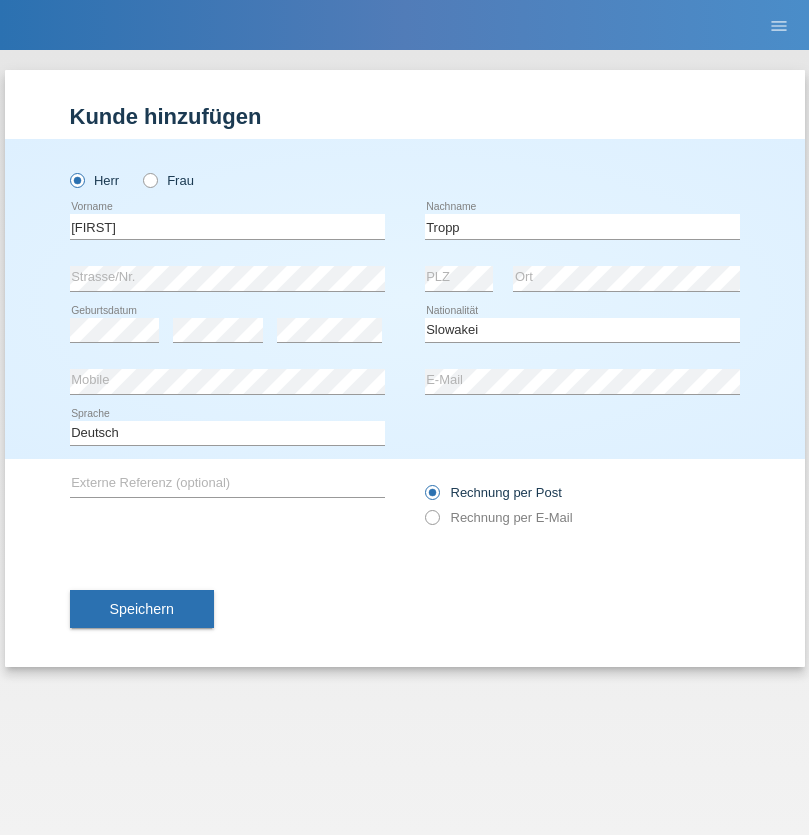 select on "C" 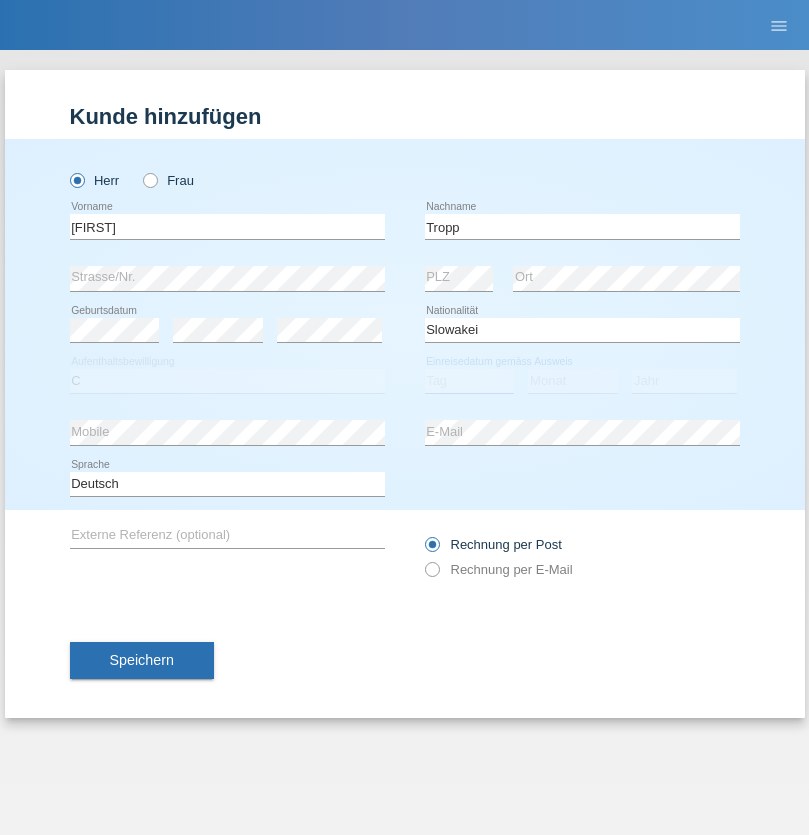 select on "07" 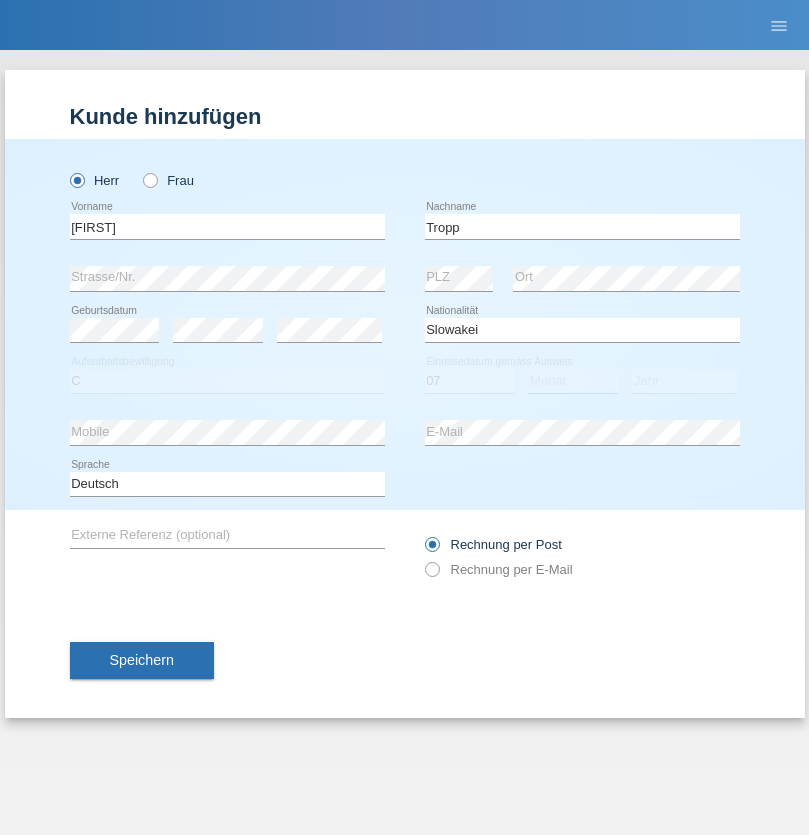 select on "08" 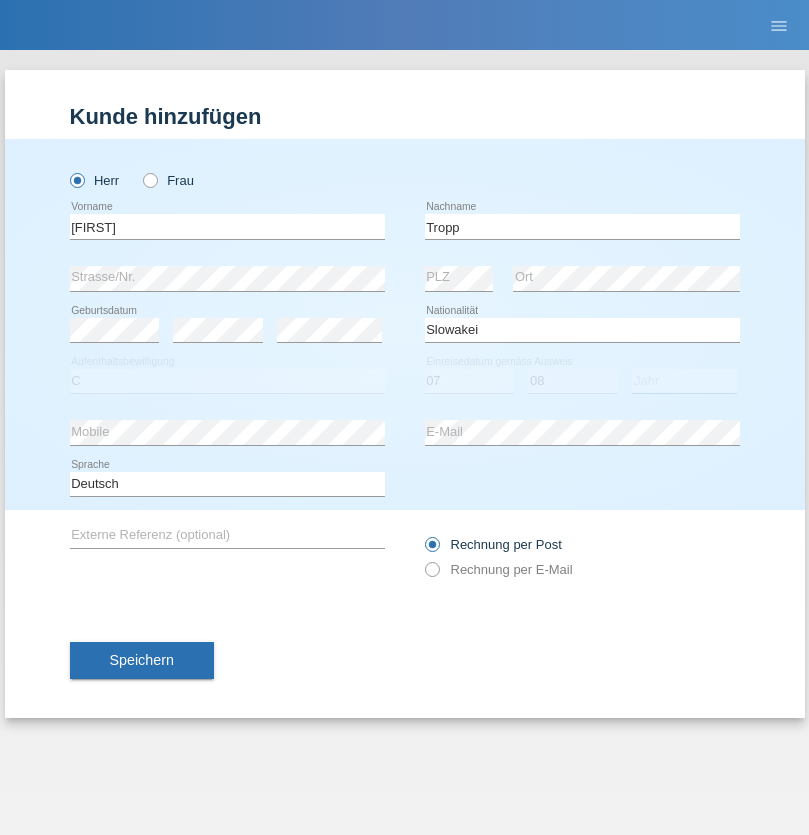 select on "2021" 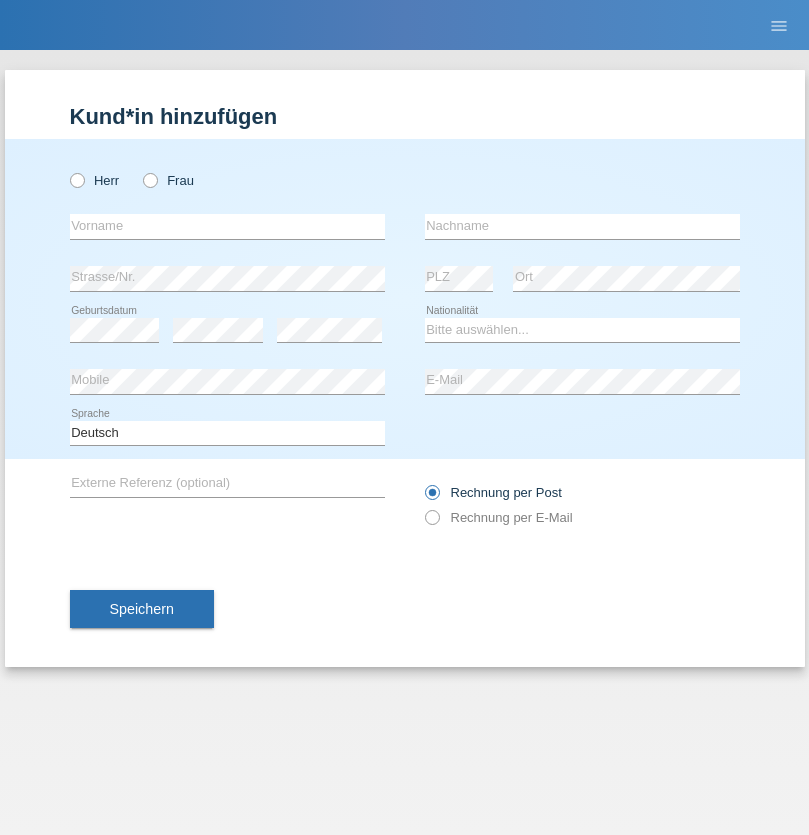 scroll, scrollTop: 0, scrollLeft: 0, axis: both 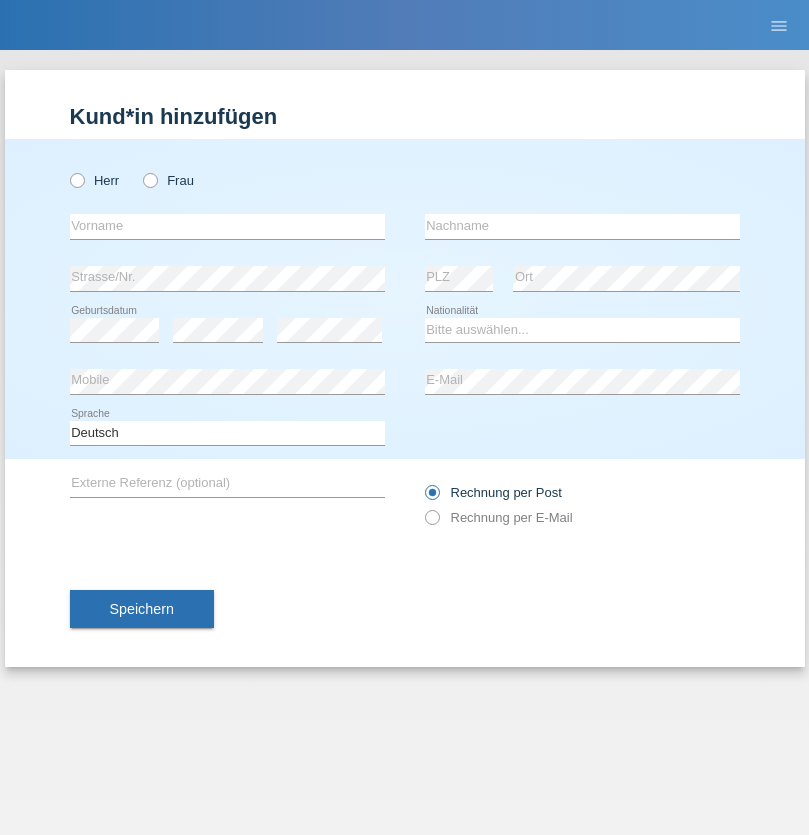 radio on "true" 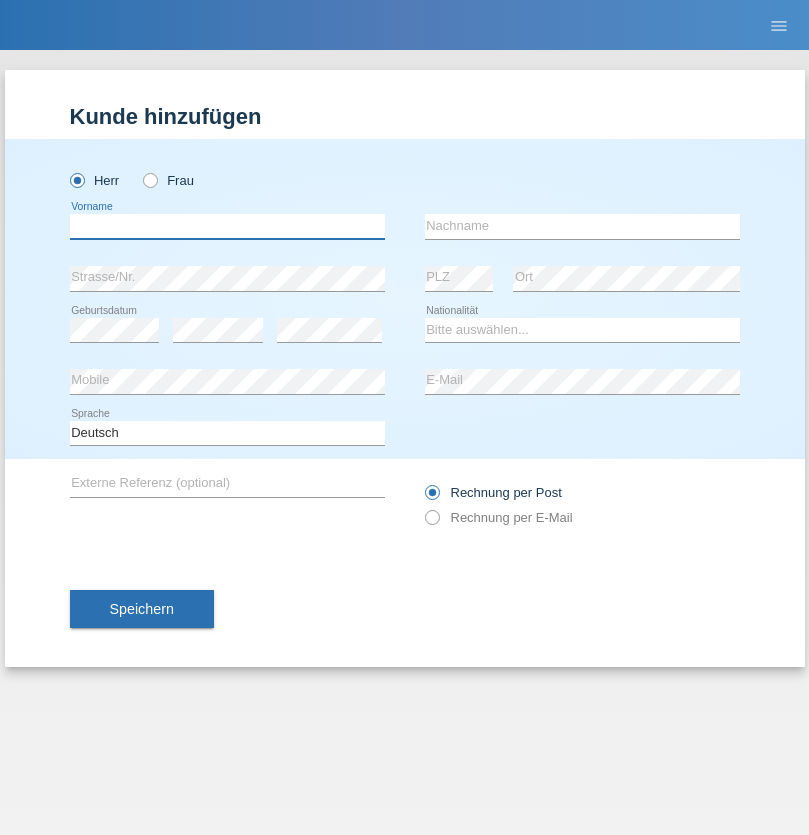 click at bounding box center [227, 226] 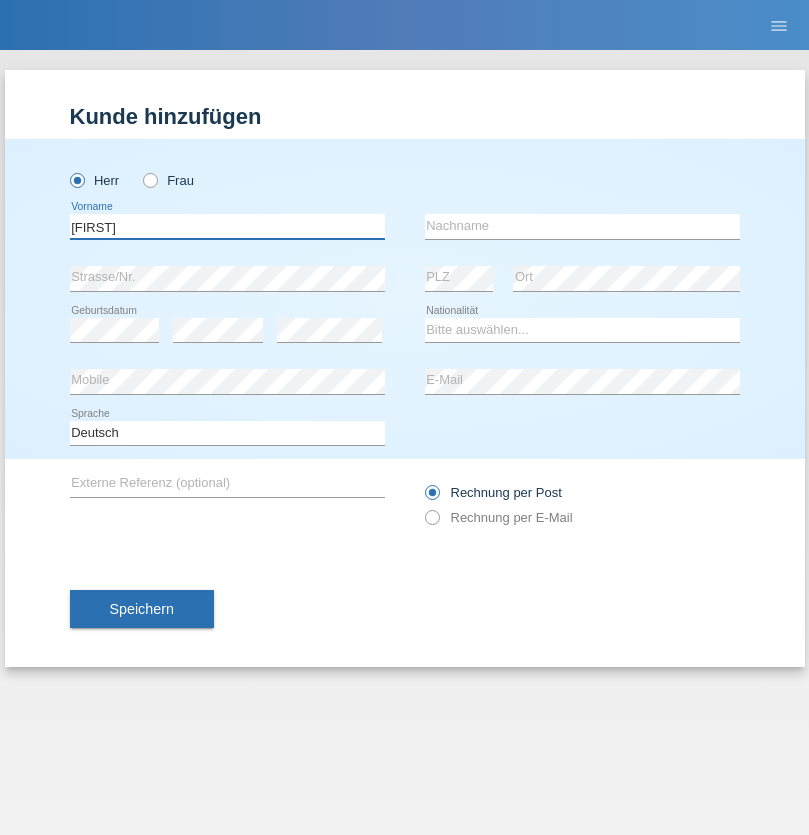 type on "Dirk" 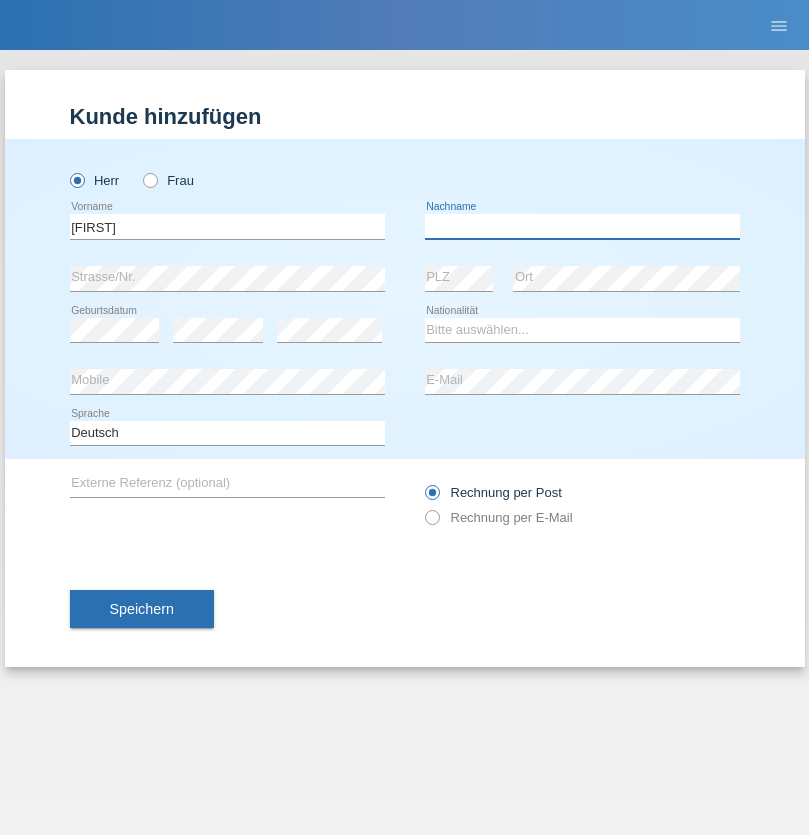 click at bounding box center (582, 226) 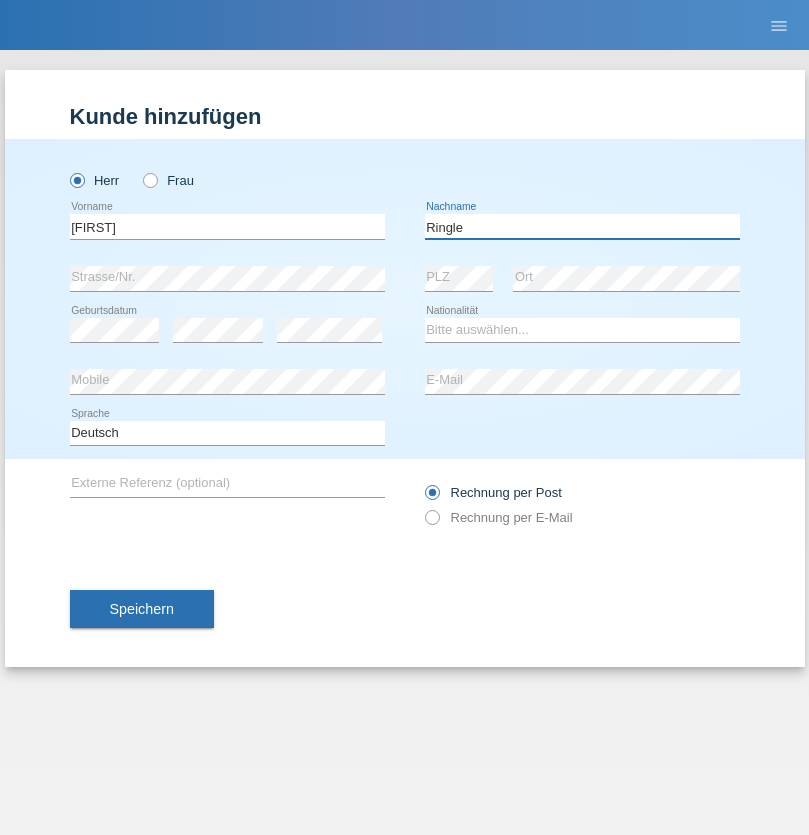 type on "Ringle" 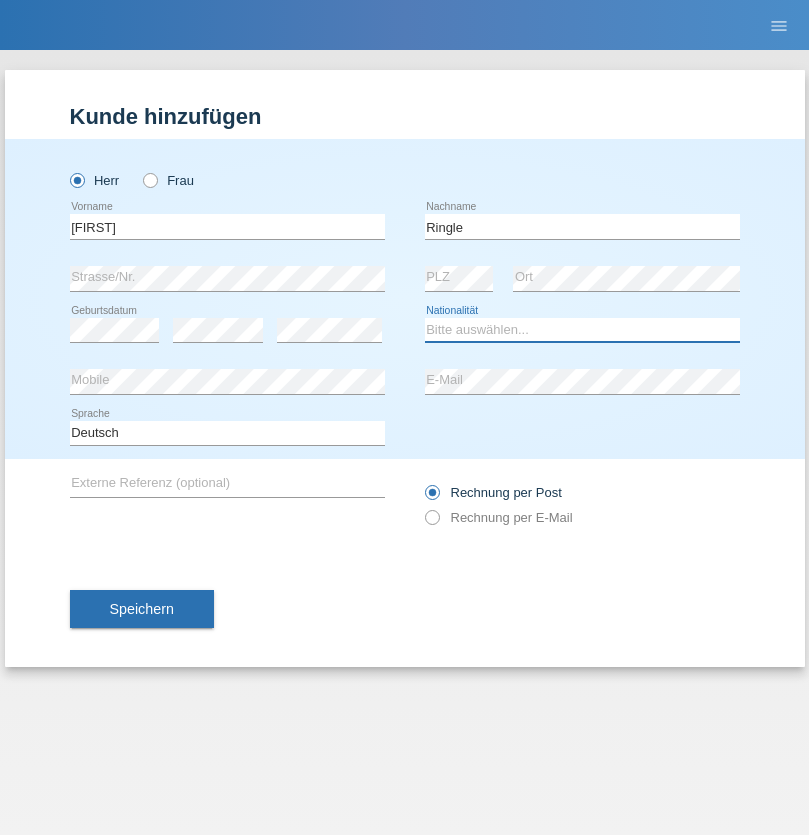 select on "DE" 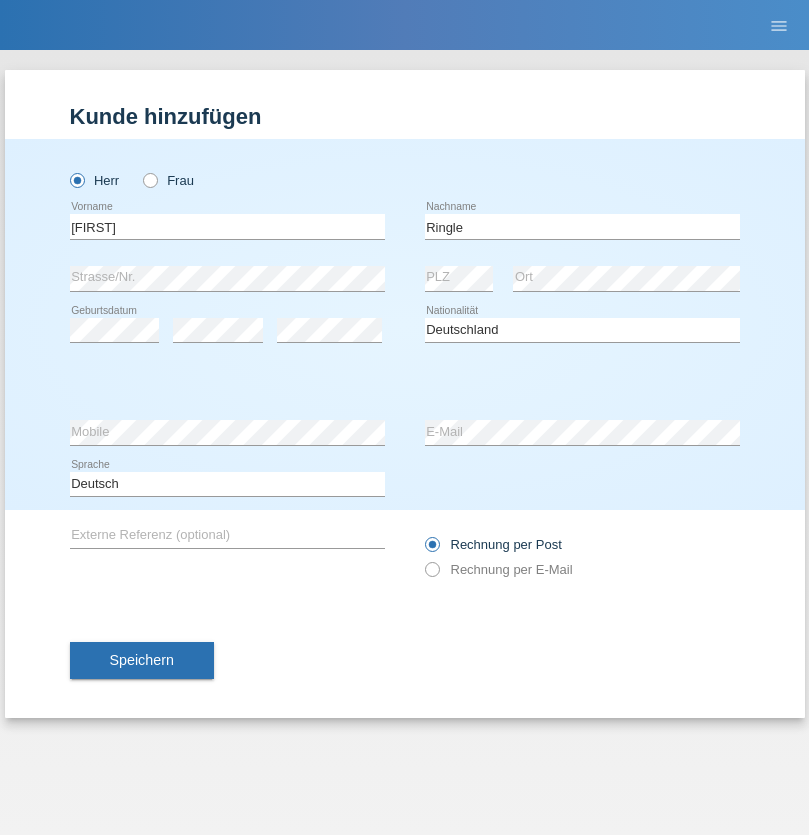 select on "C" 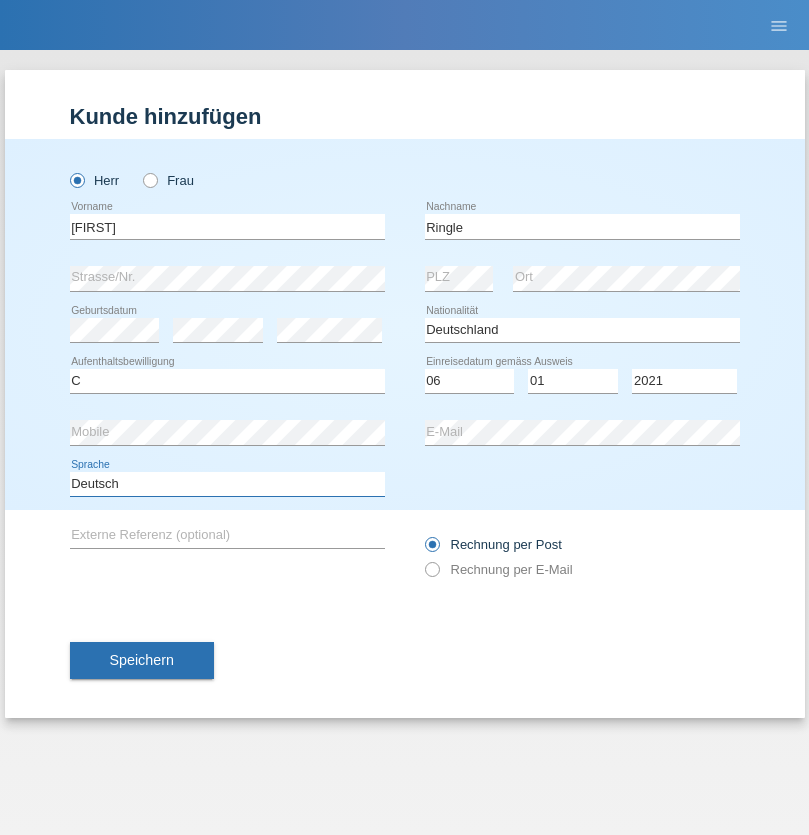 select on "en" 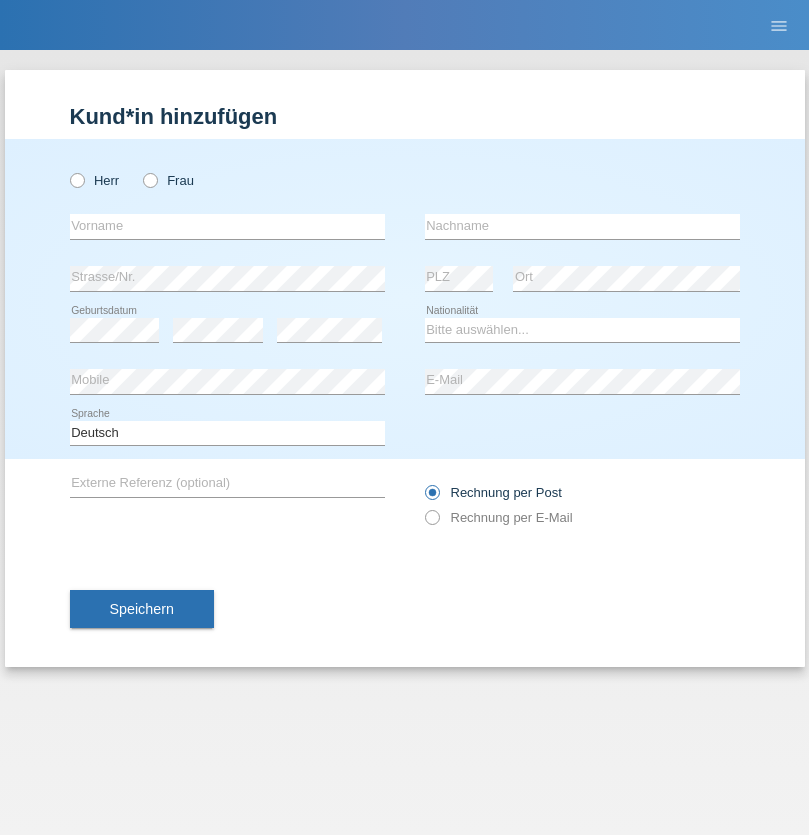 scroll, scrollTop: 0, scrollLeft: 0, axis: both 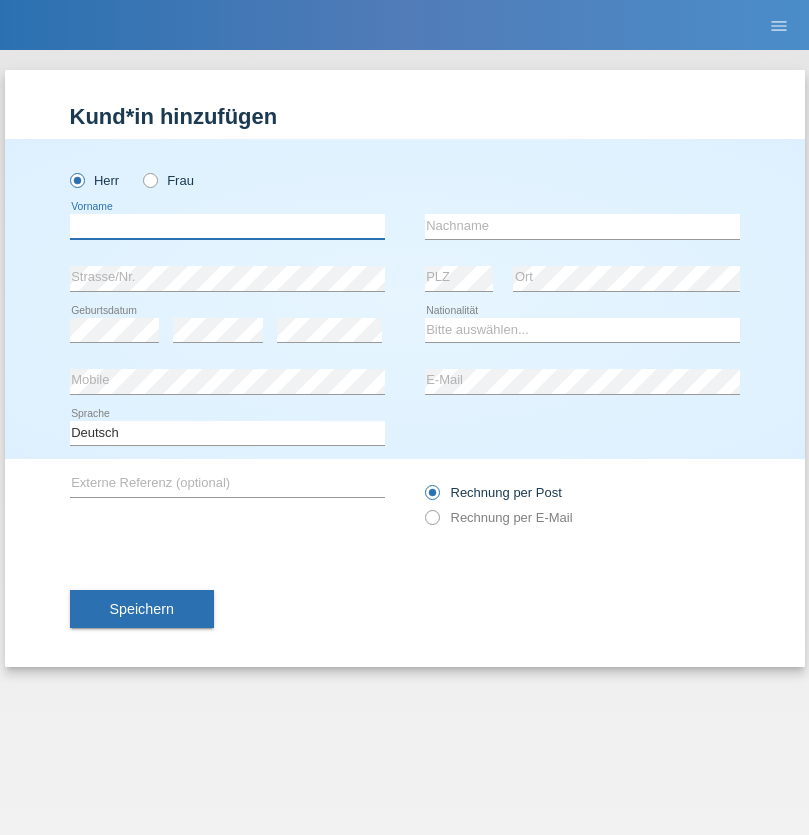 click at bounding box center (227, 226) 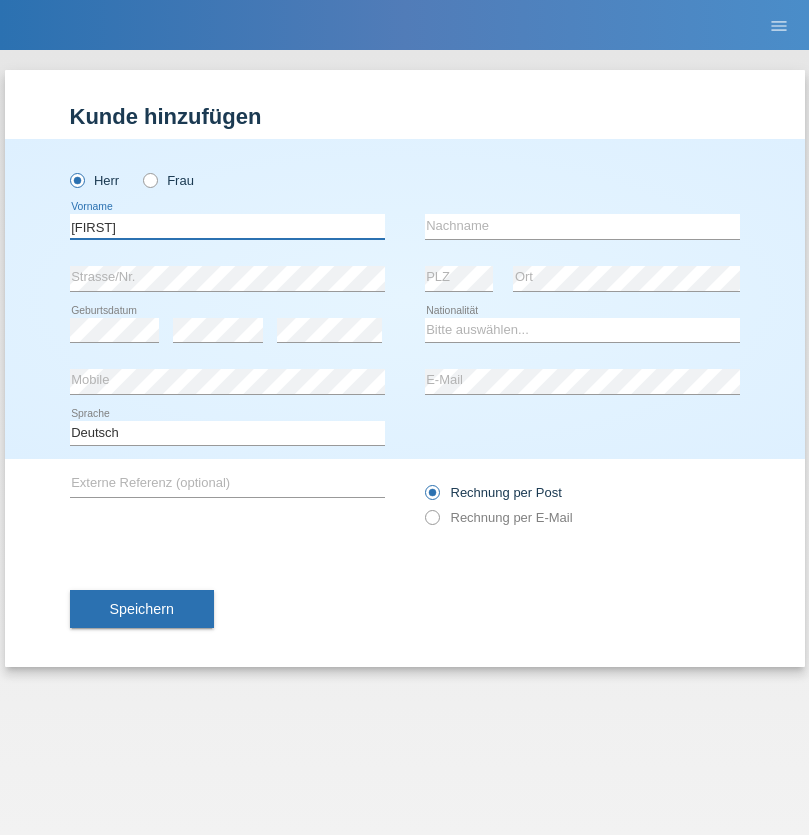 type on "Junior" 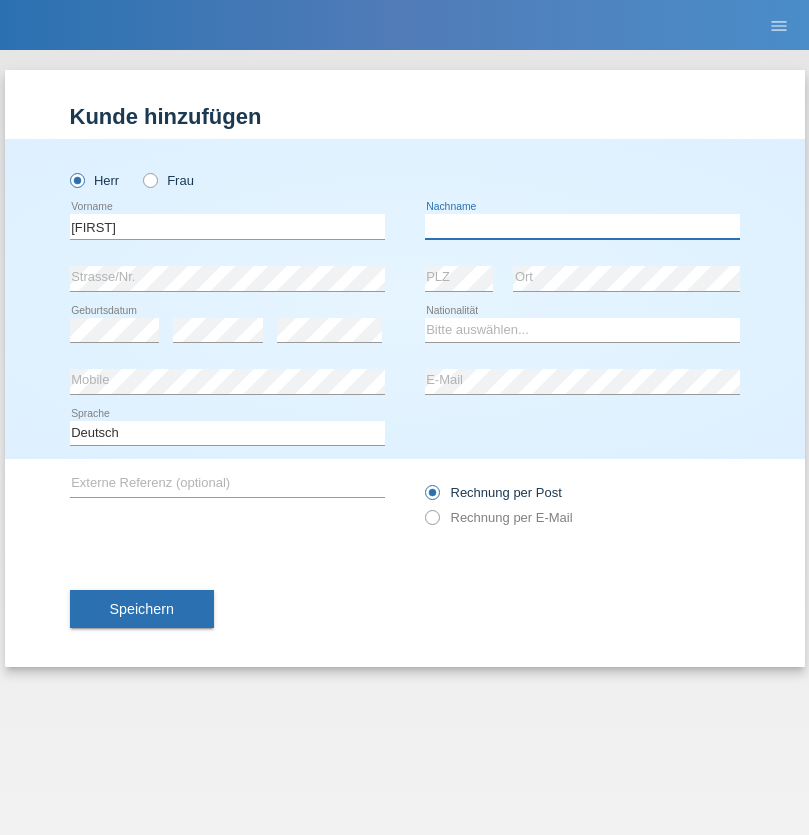 click at bounding box center [582, 226] 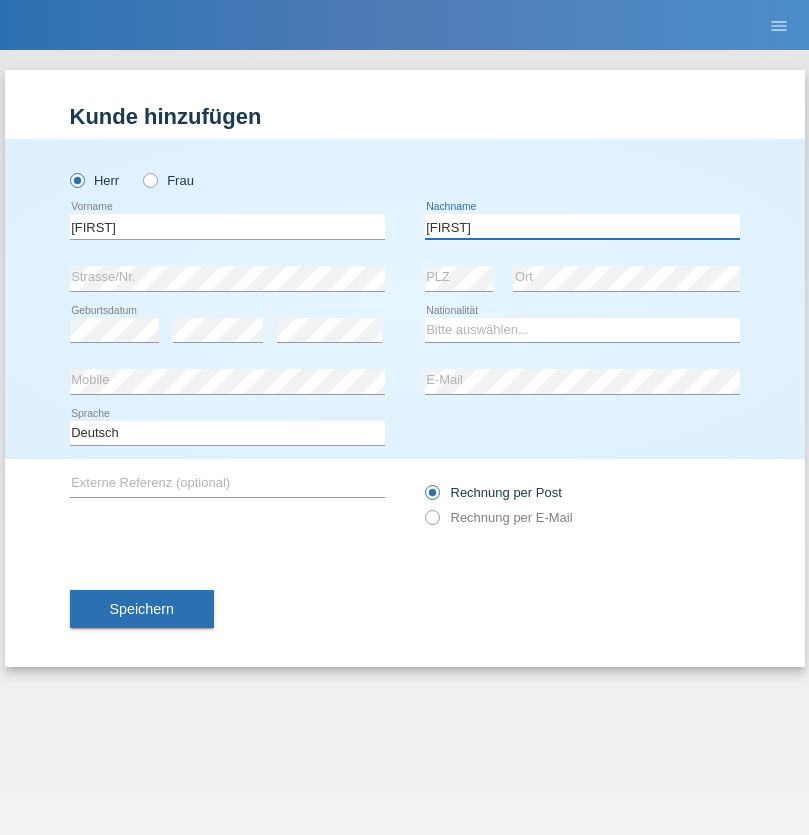 type on "Mauricio" 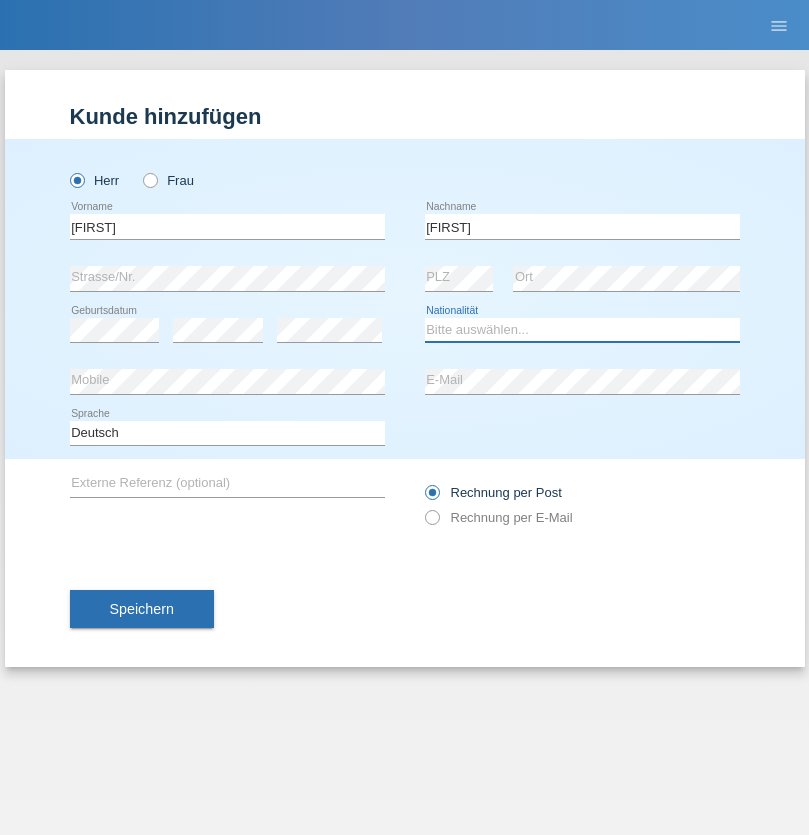 select on "CH" 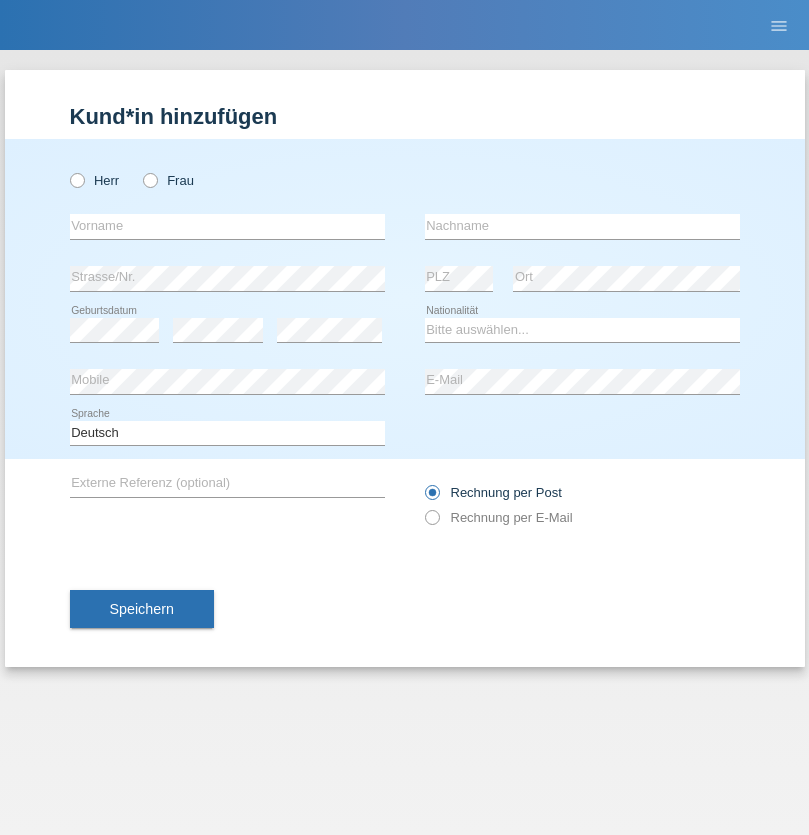 scroll, scrollTop: 0, scrollLeft: 0, axis: both 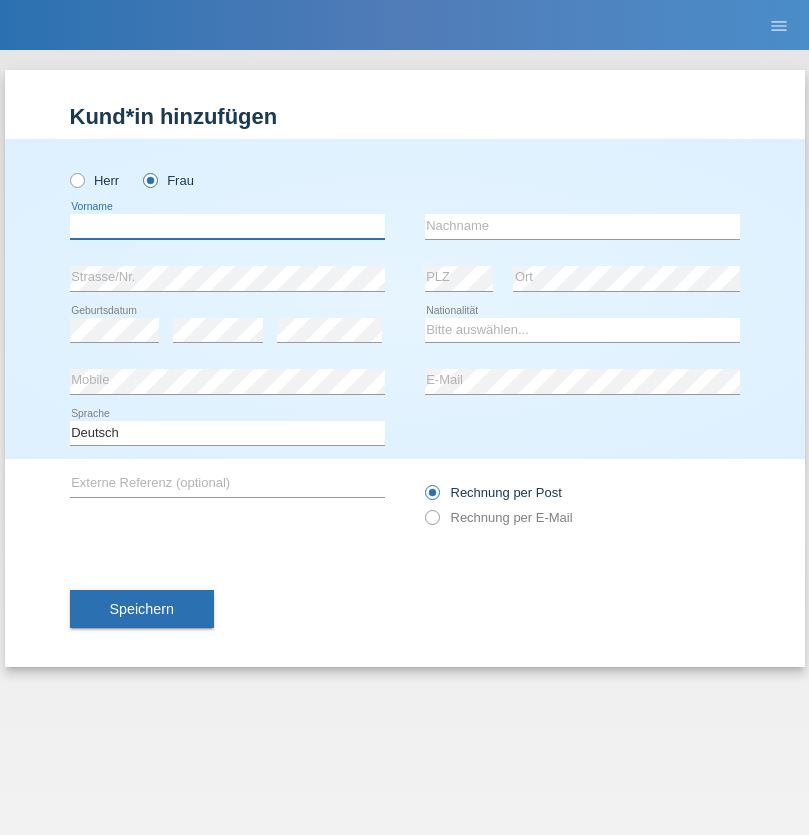 click at bounding box center [227, 226] 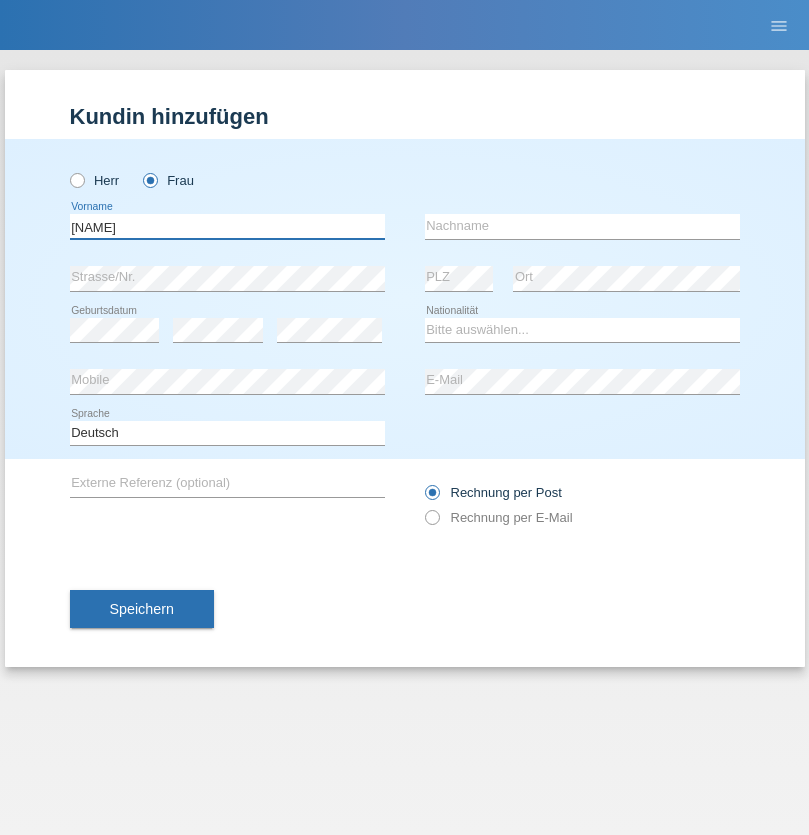 type on "[NAME]" 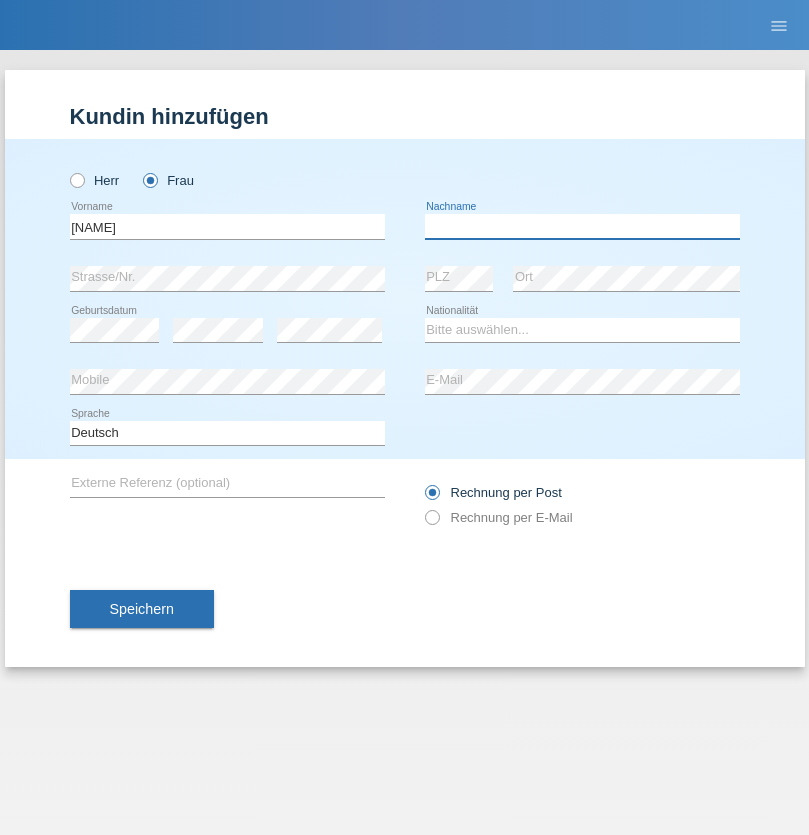 click at bounding box center [582, 226] 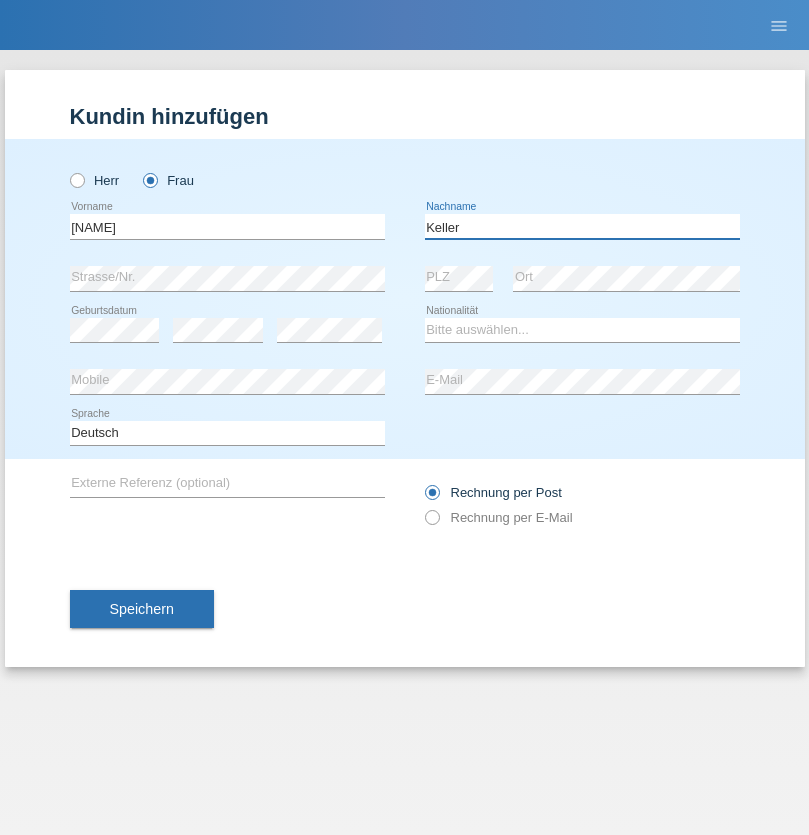 type on "Keller" 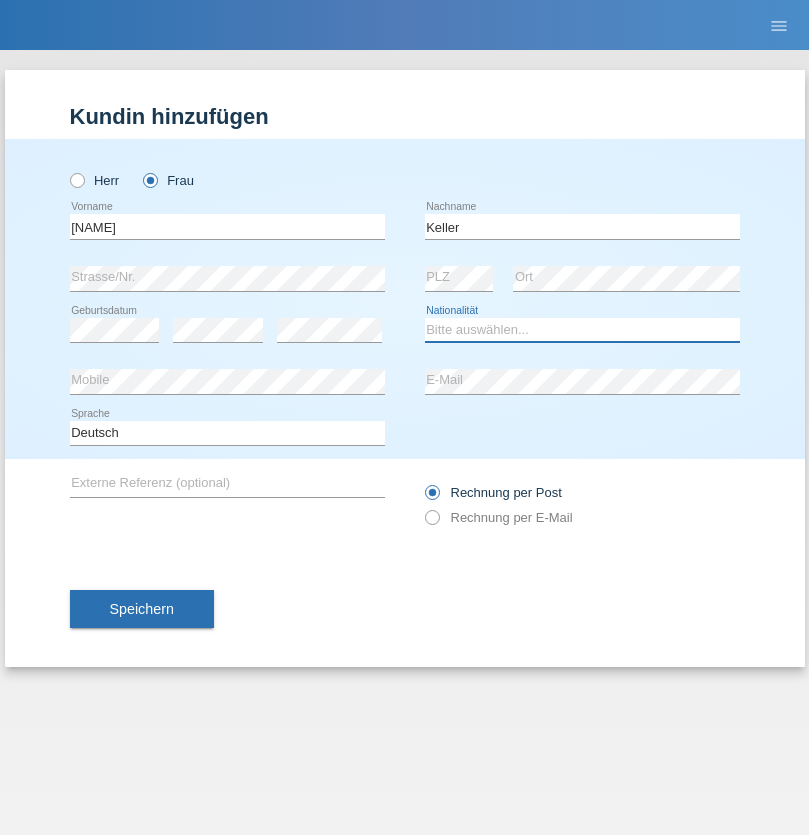 select on "CH" 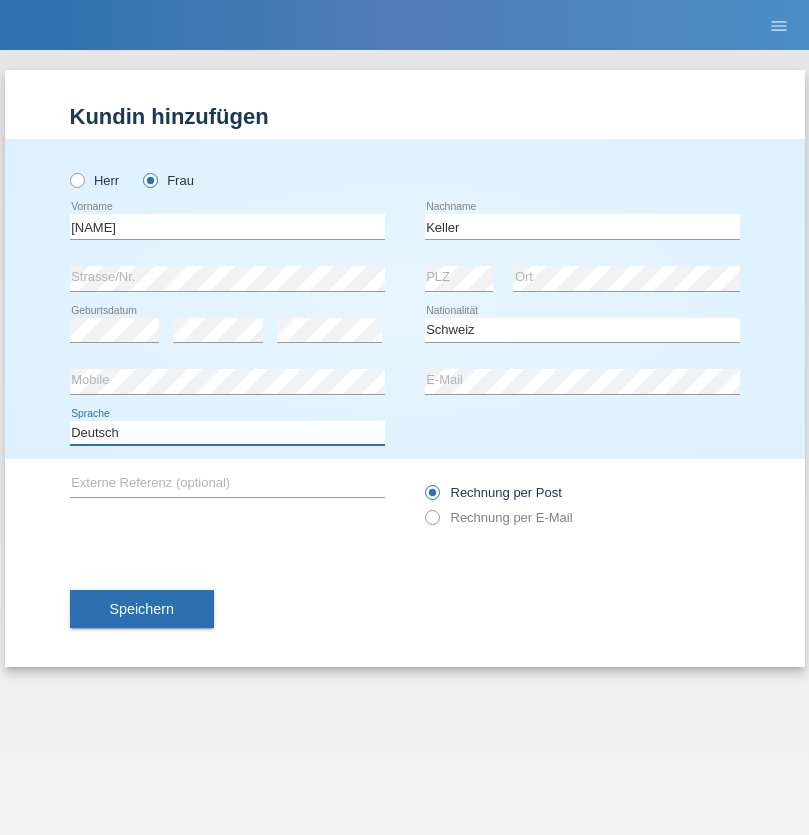 select on "en" 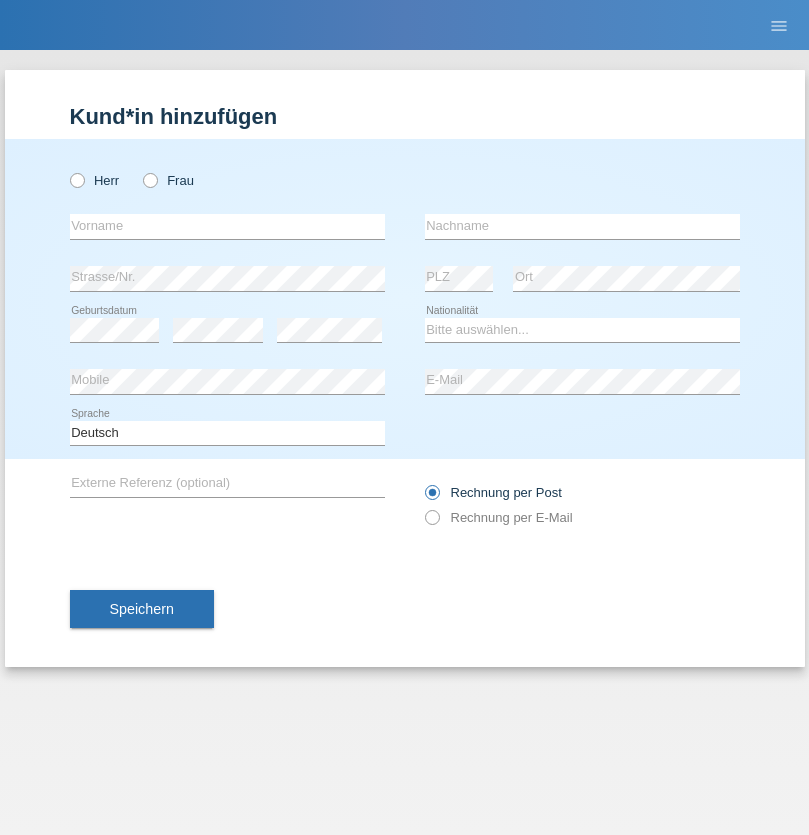 scroll, scrollTop: 0, scrollLeft: 0, axis: both 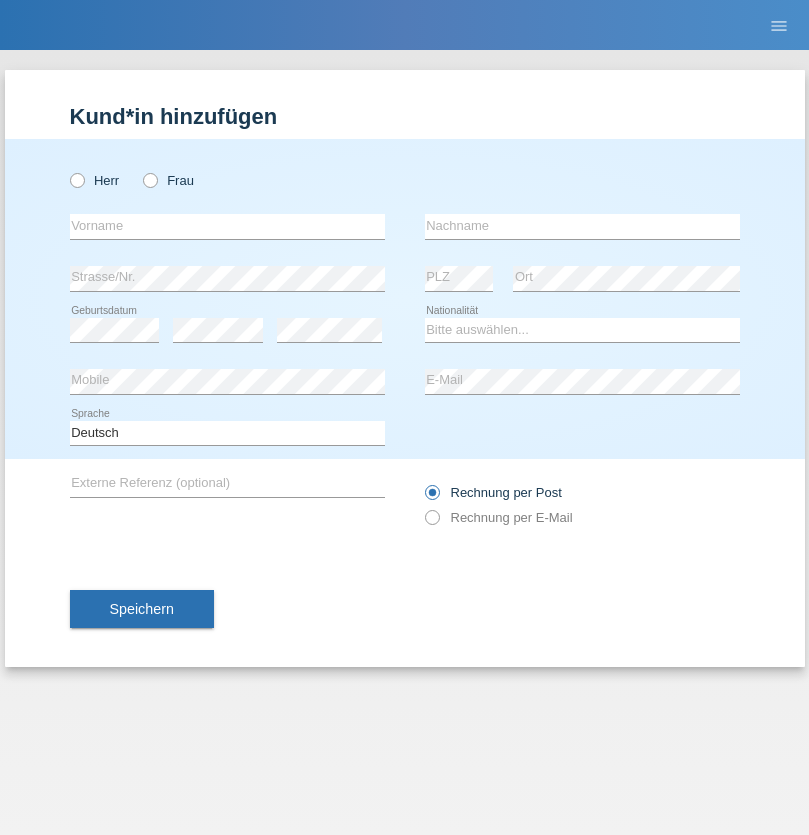 radio on "true" 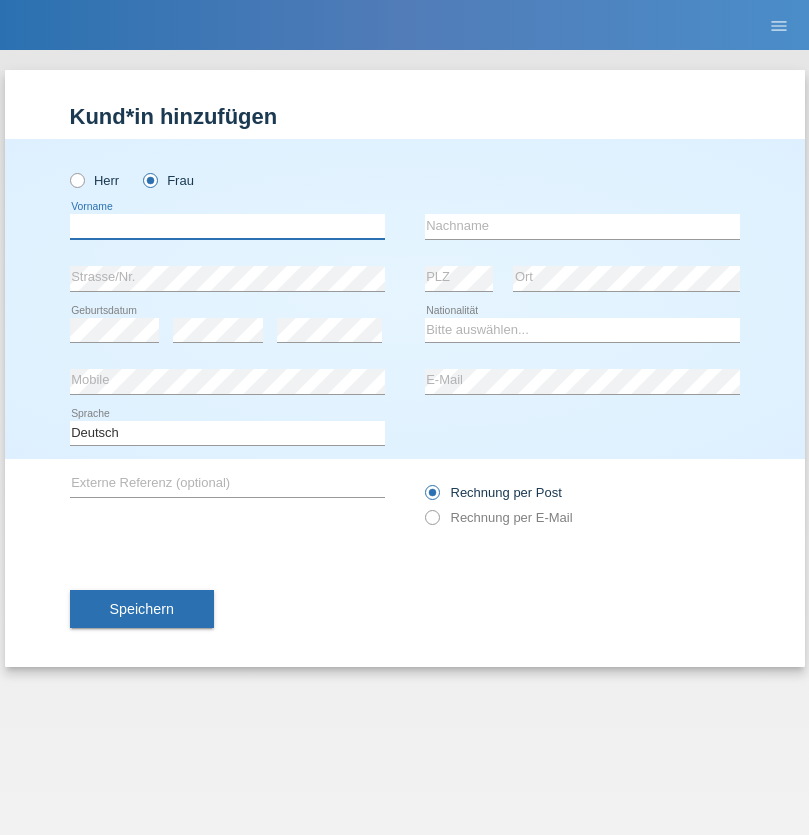 click at bounding box center [227, 226] 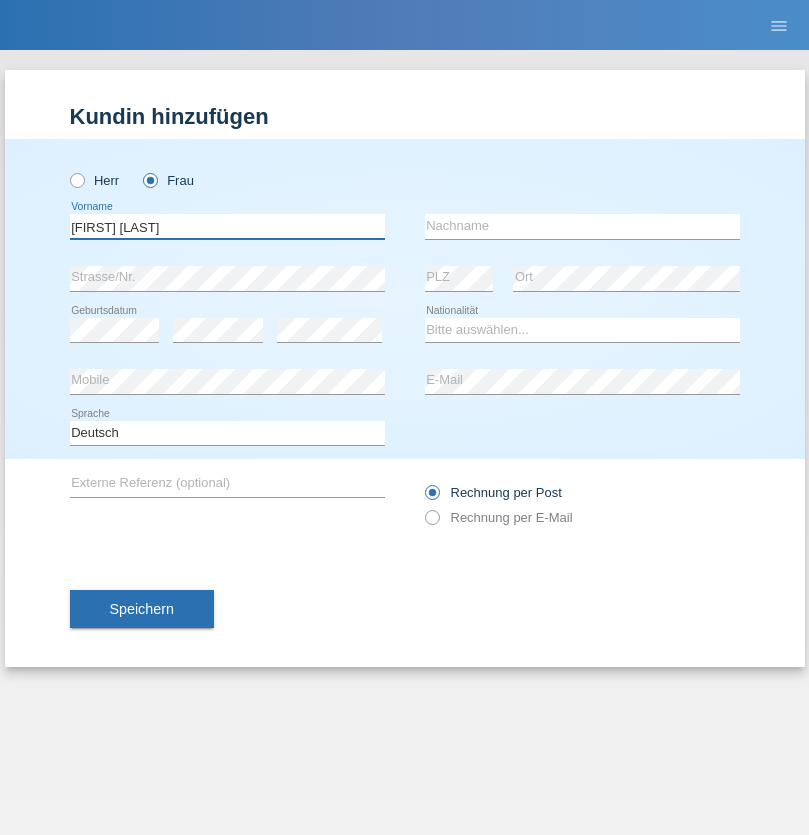 type on "[FIRST] [LAST]" 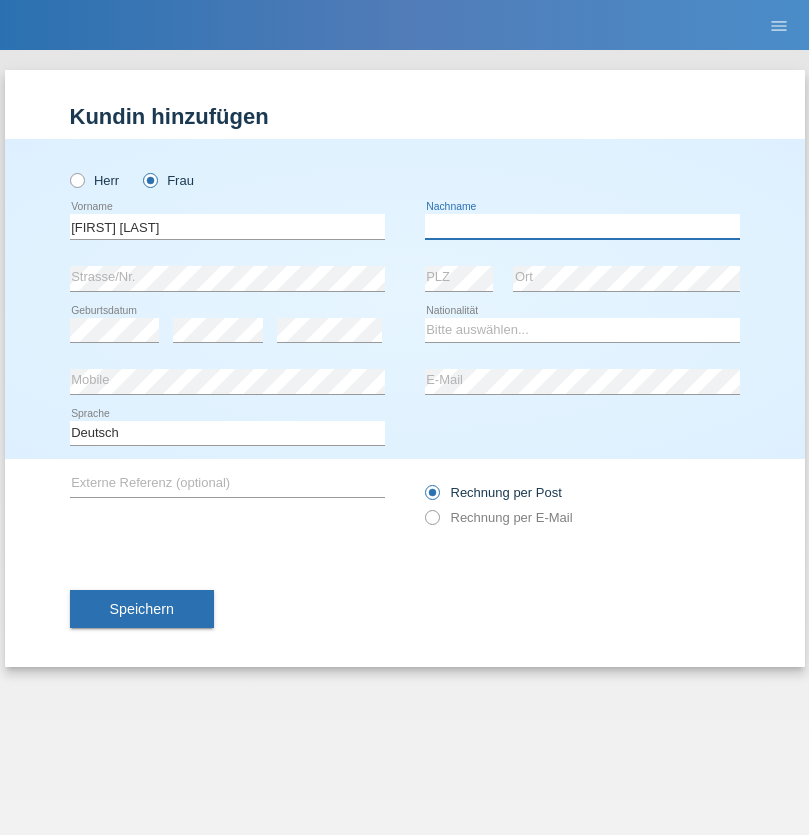 click at bounding box center (582, 226) 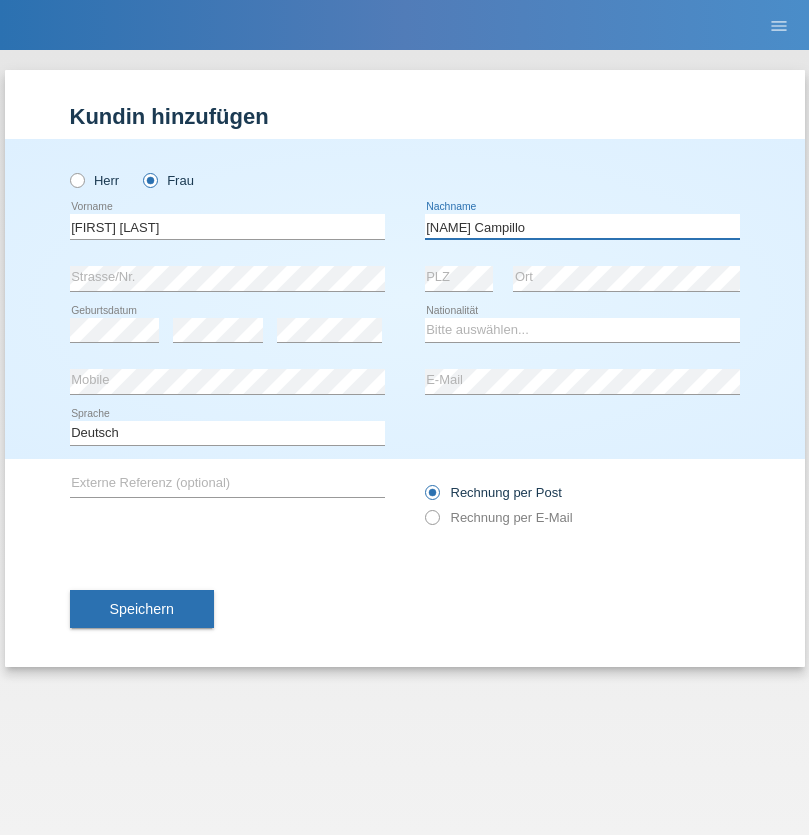 type on "[NAME] Campillo" 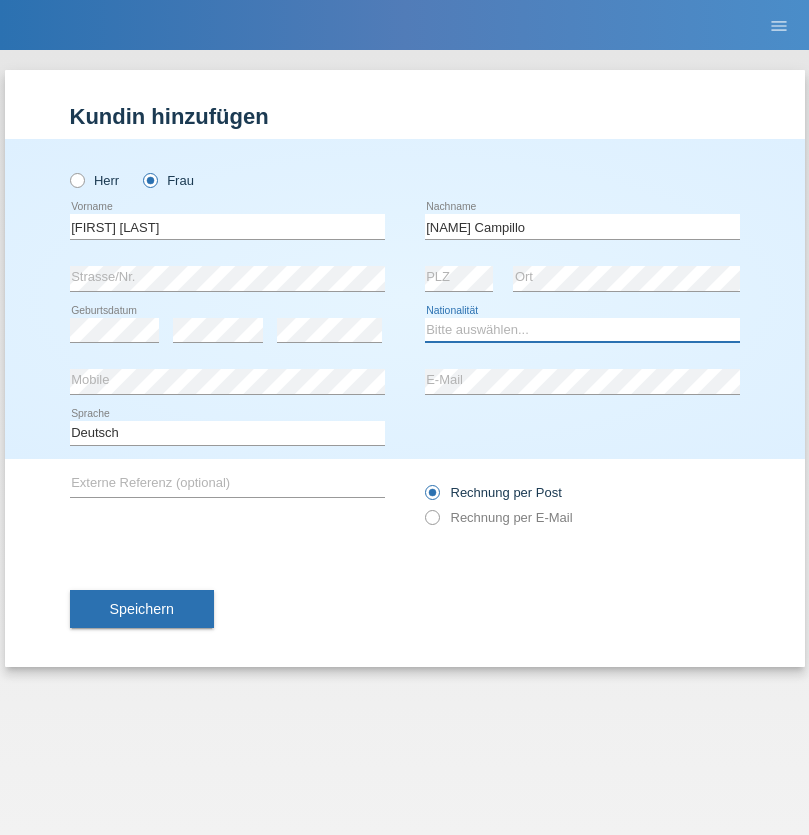select on "CH" 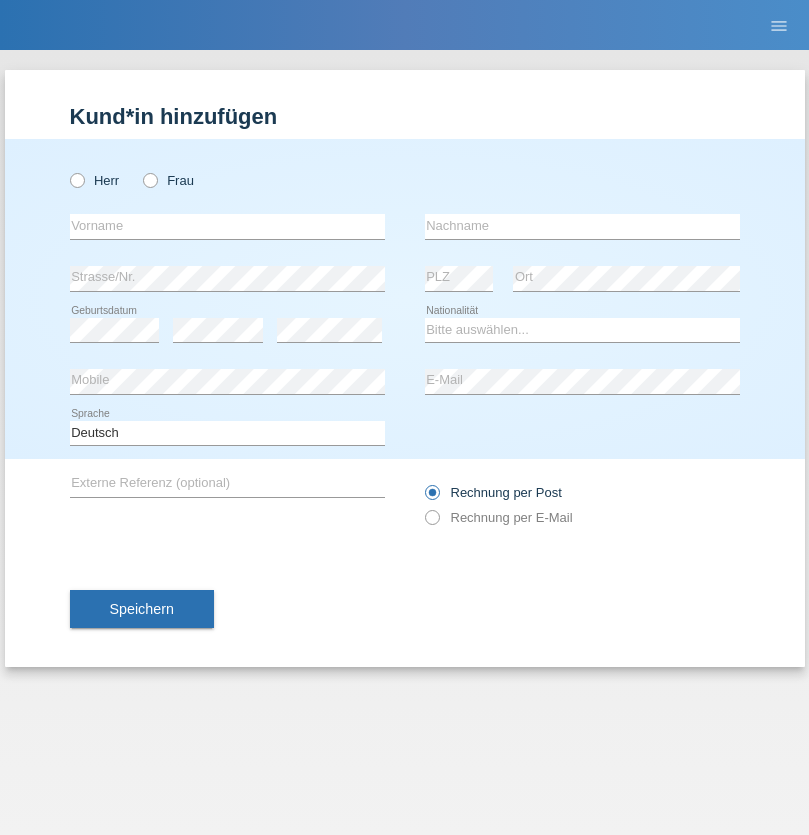 scroll, scrollTop: 0, scrollLeft: 0, axis: both 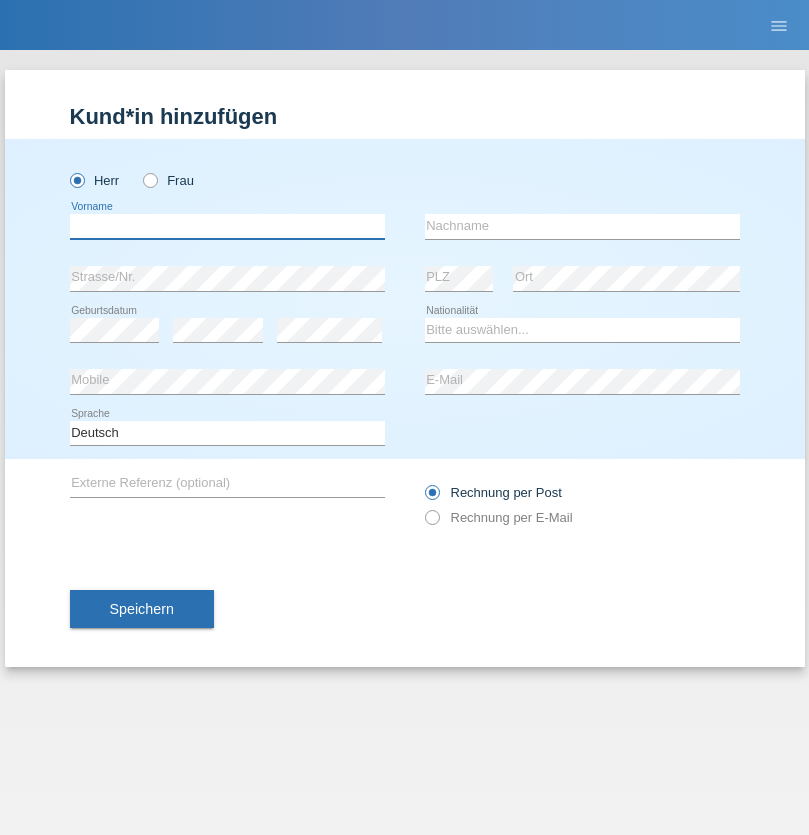 click at bounding box center (227, 226) 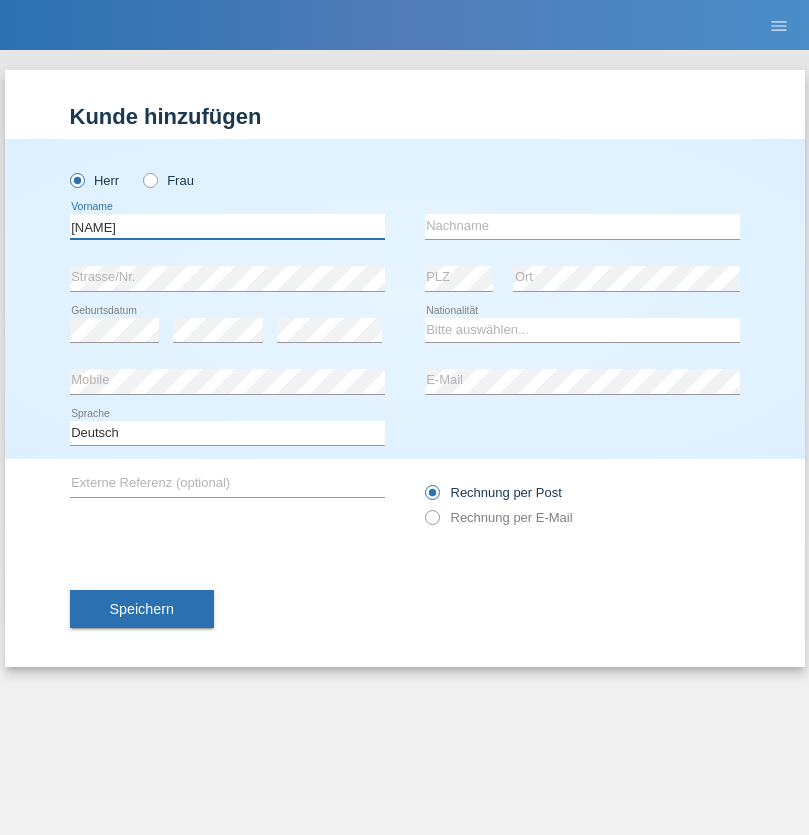 type on "[NAME]" 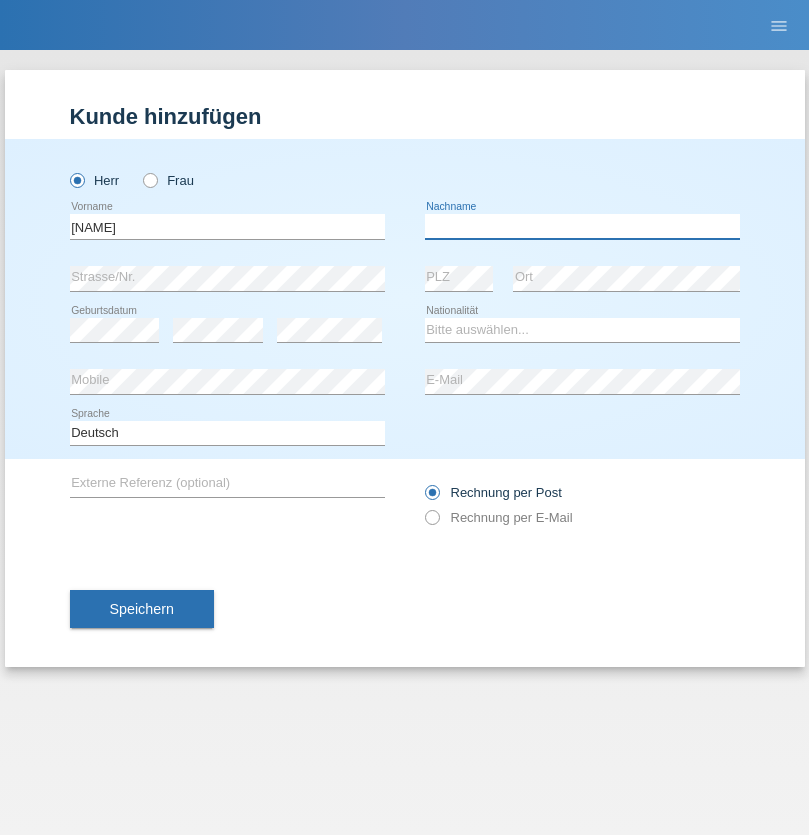 click at bounding box center (582, 226) 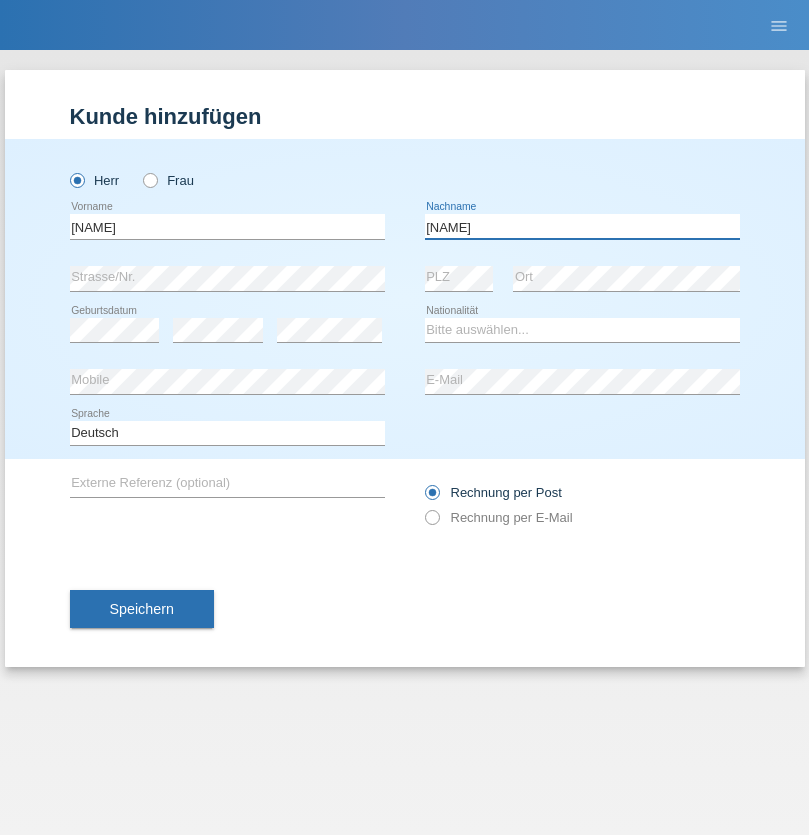 type on "[NAME]" 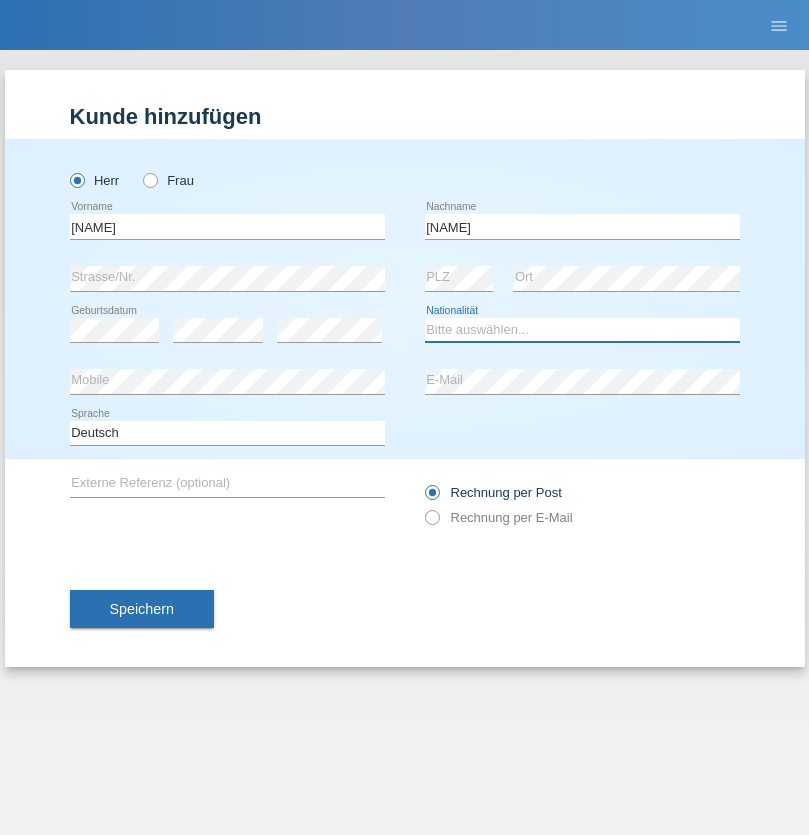 select on "XK" 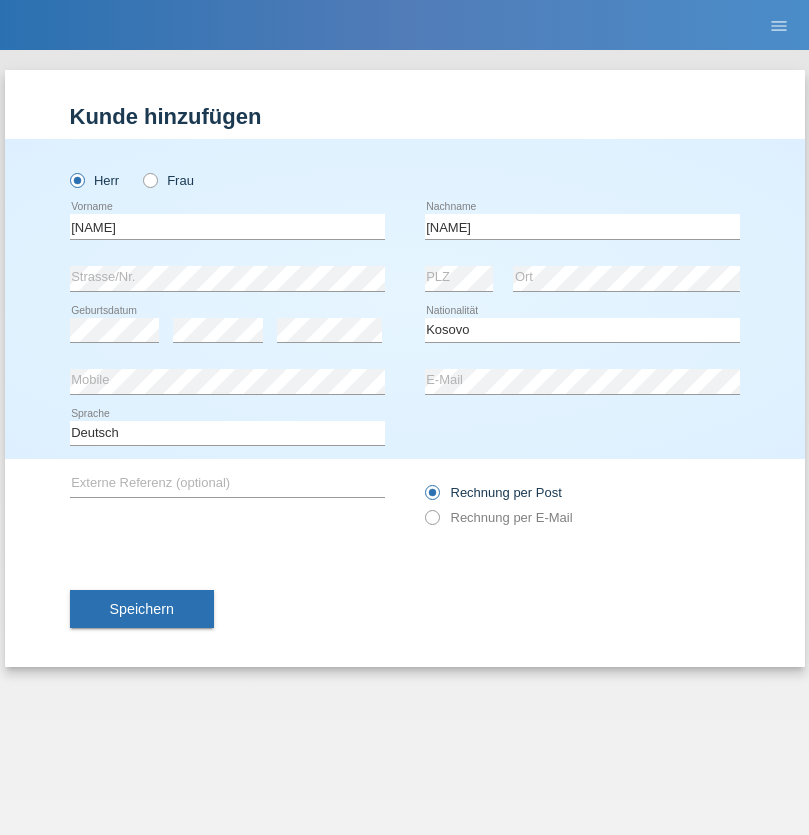 select on "C" 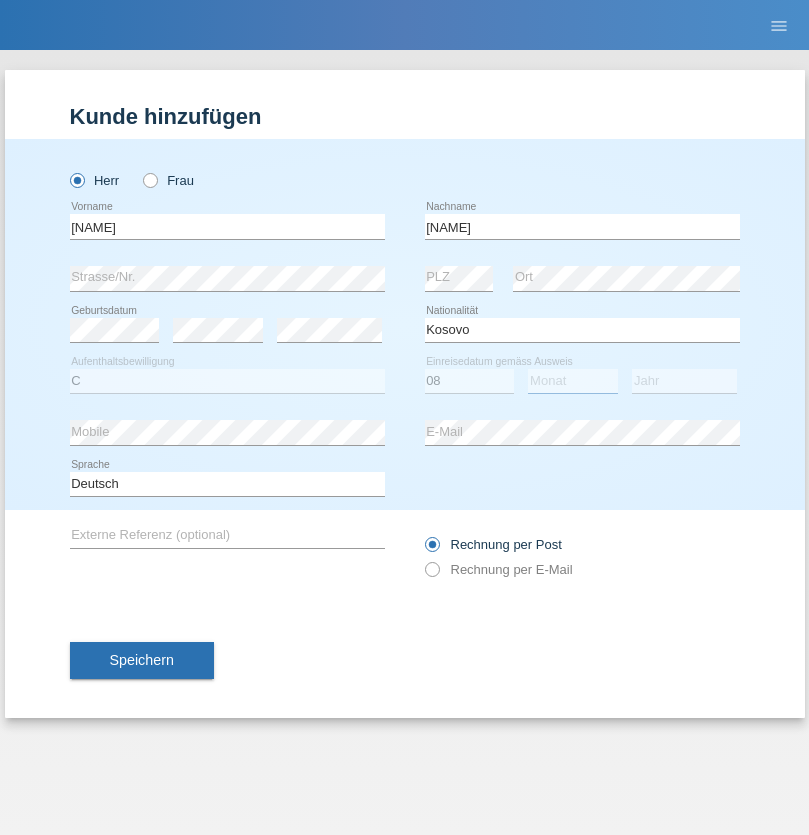 select on "02" 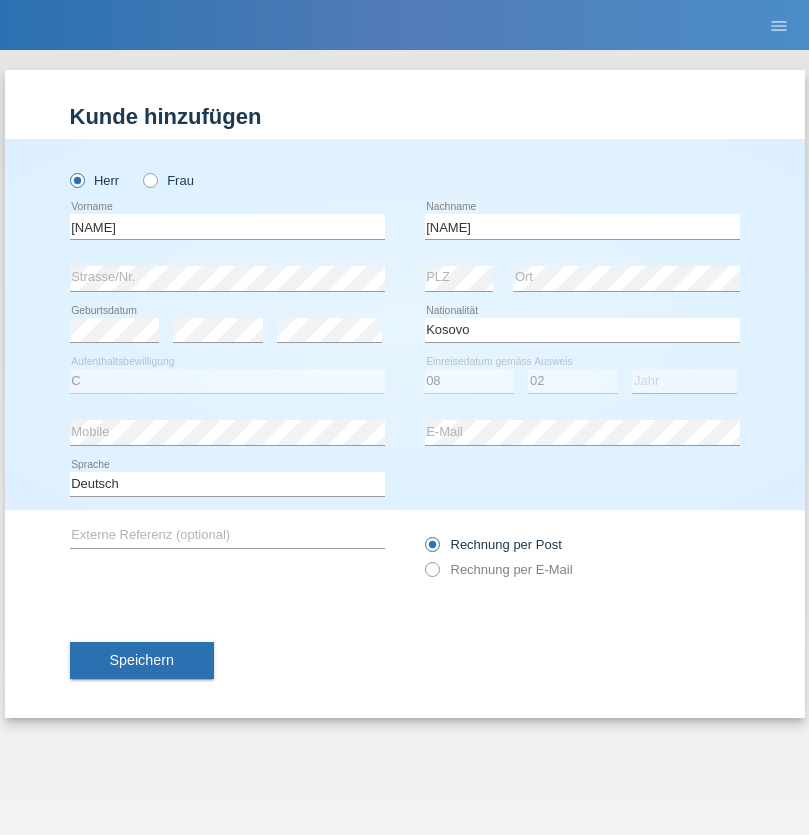 select on "1979" 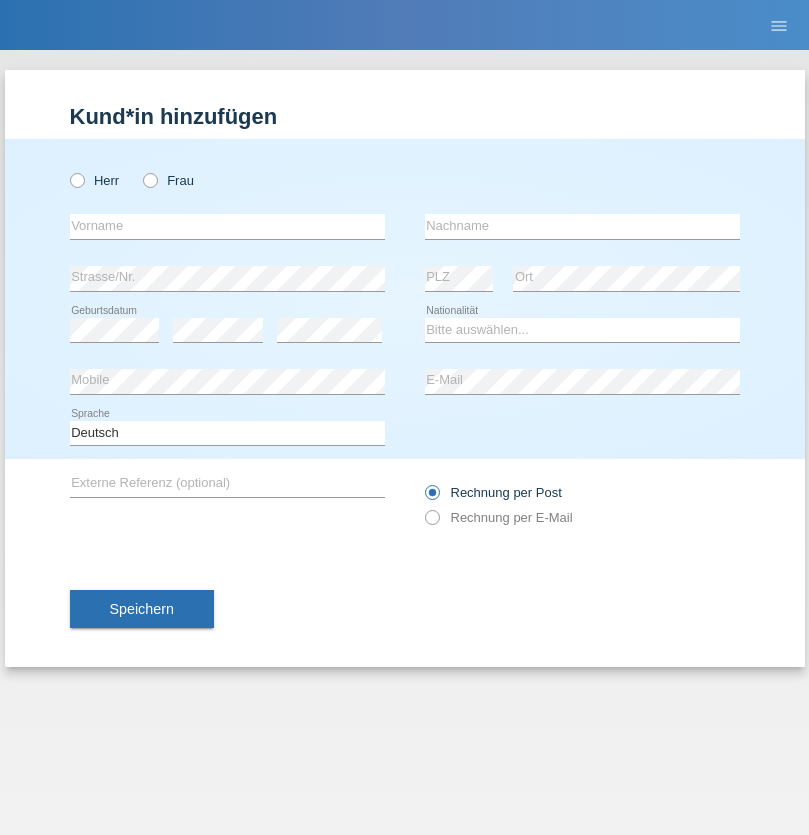 scroll, scrollTop: 0, scrollLeft: 0, axis: both 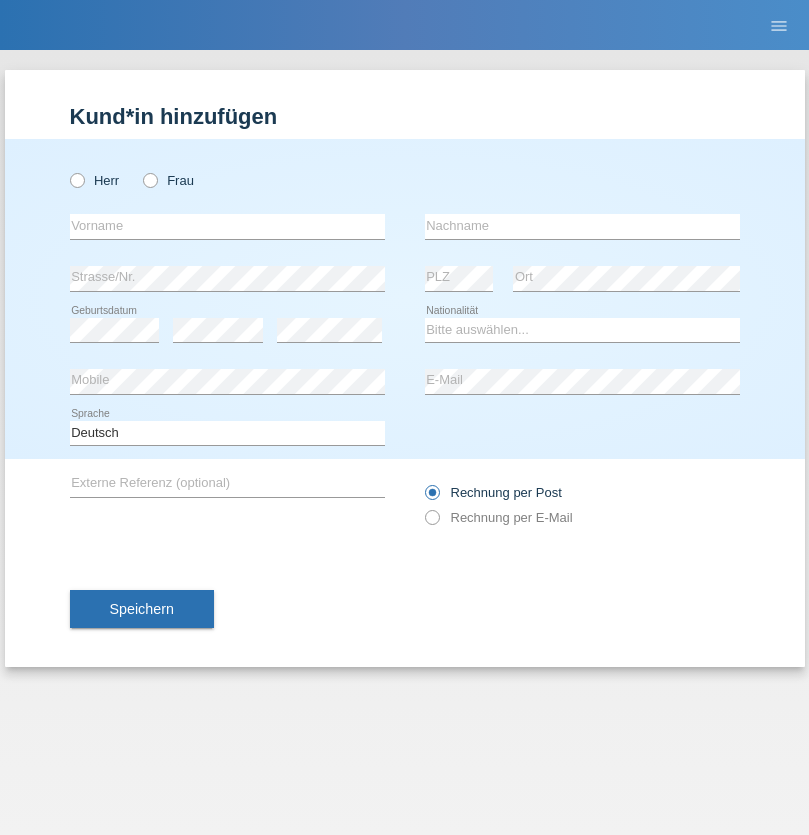 radio on "true" 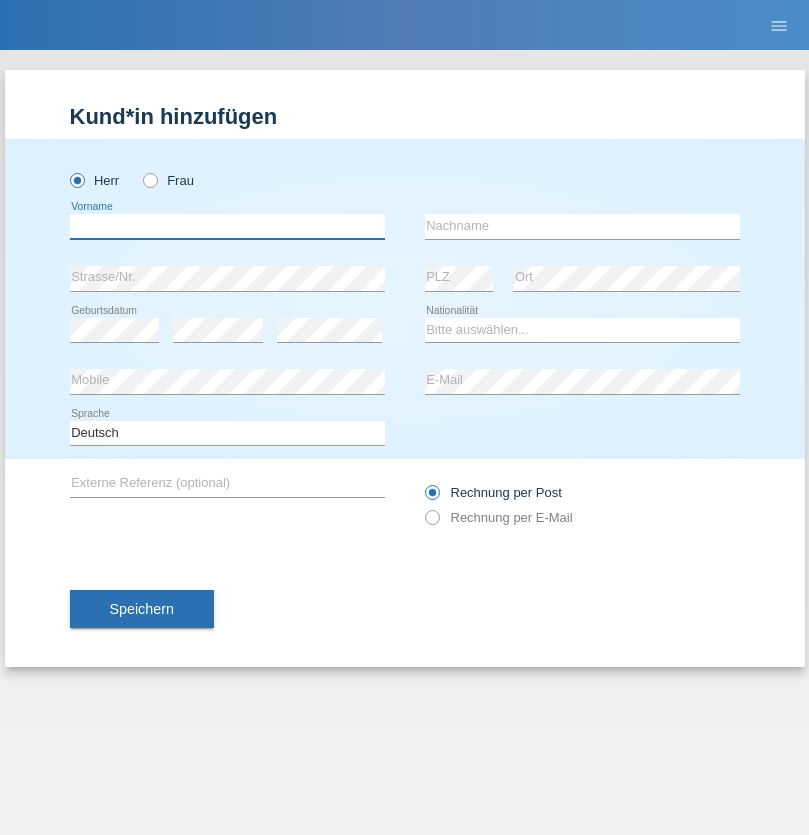click at bounding box center [227, 226] 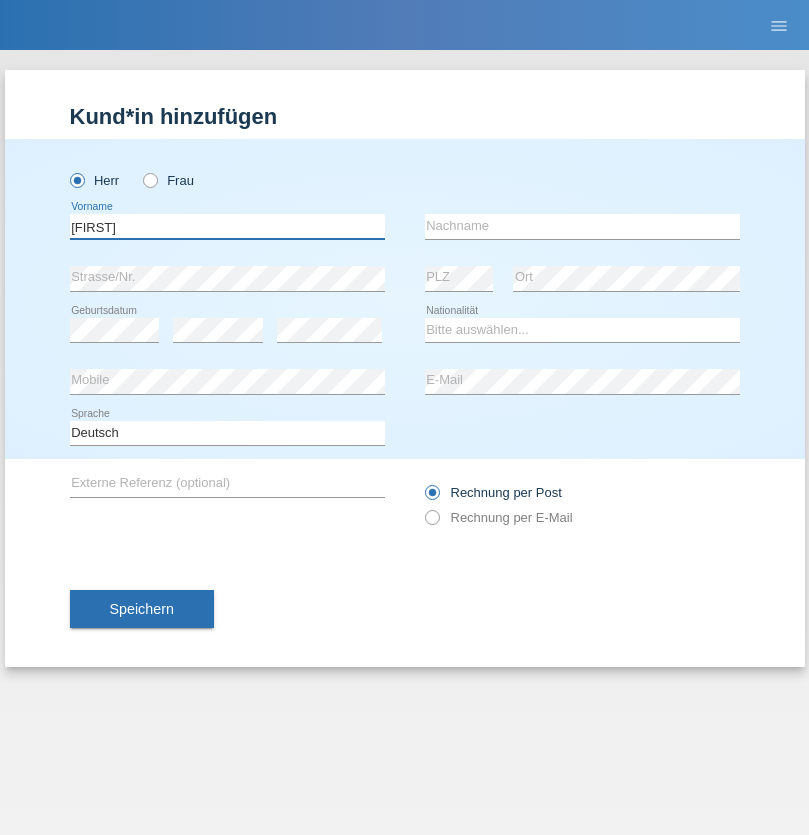 type on "Timo" 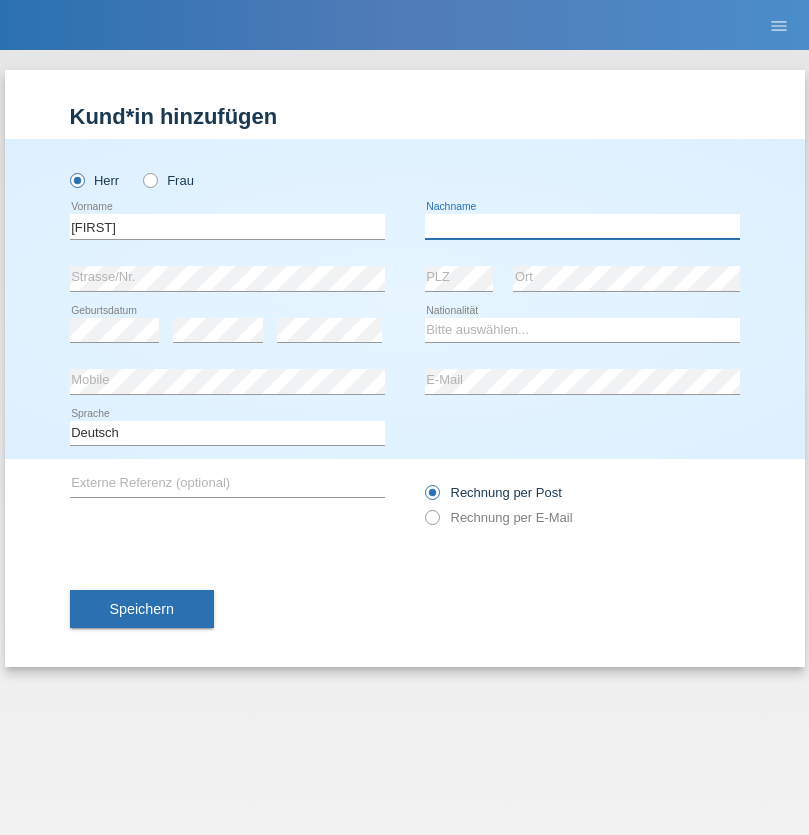 click at bounding box center (582, 226) 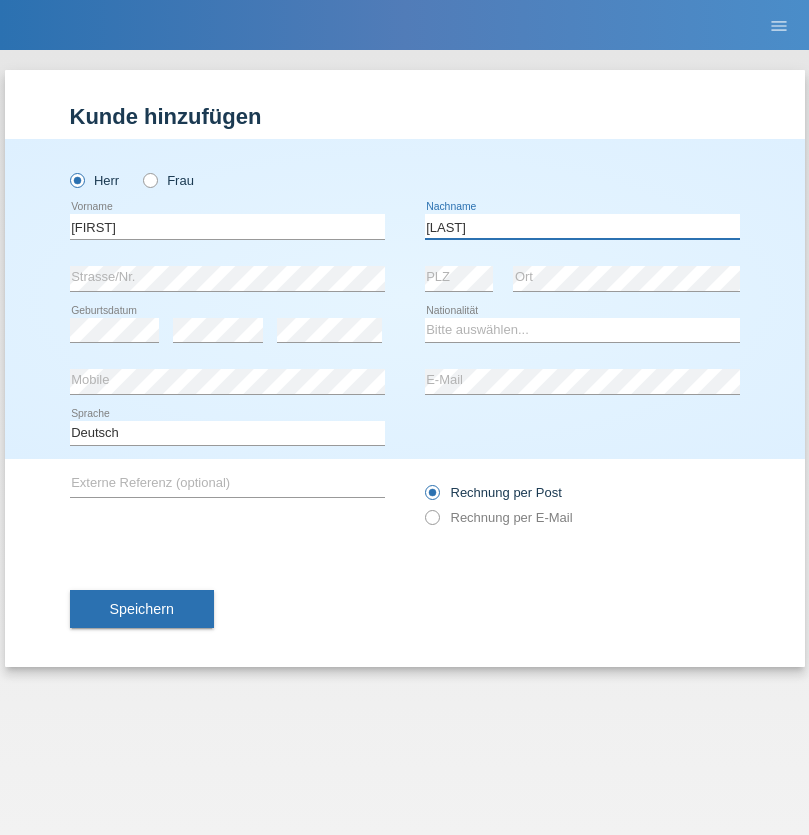 type on "Ledermann" 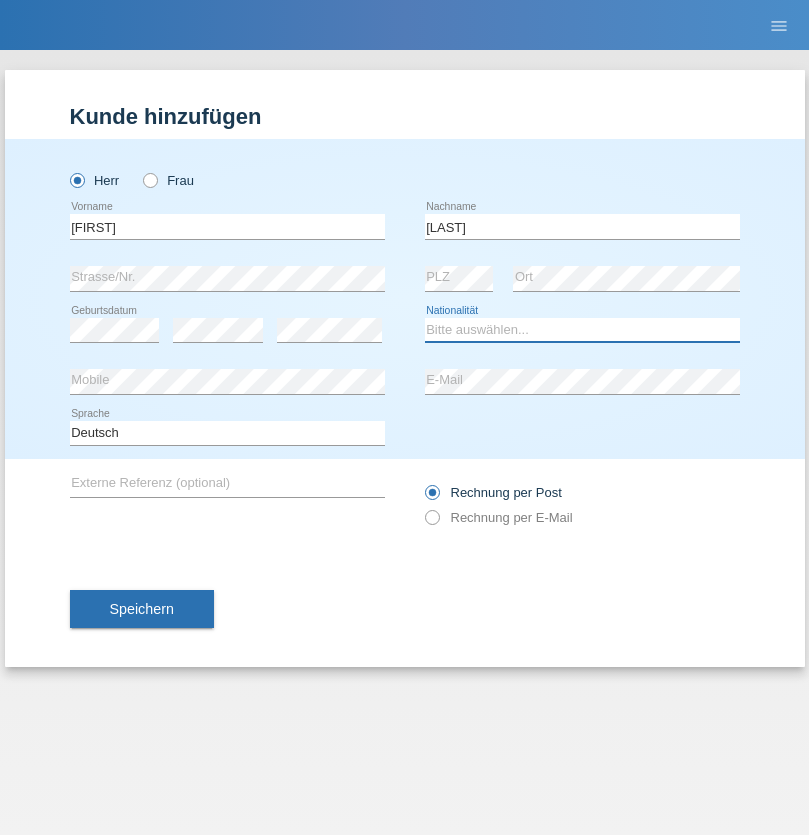select on "CH" 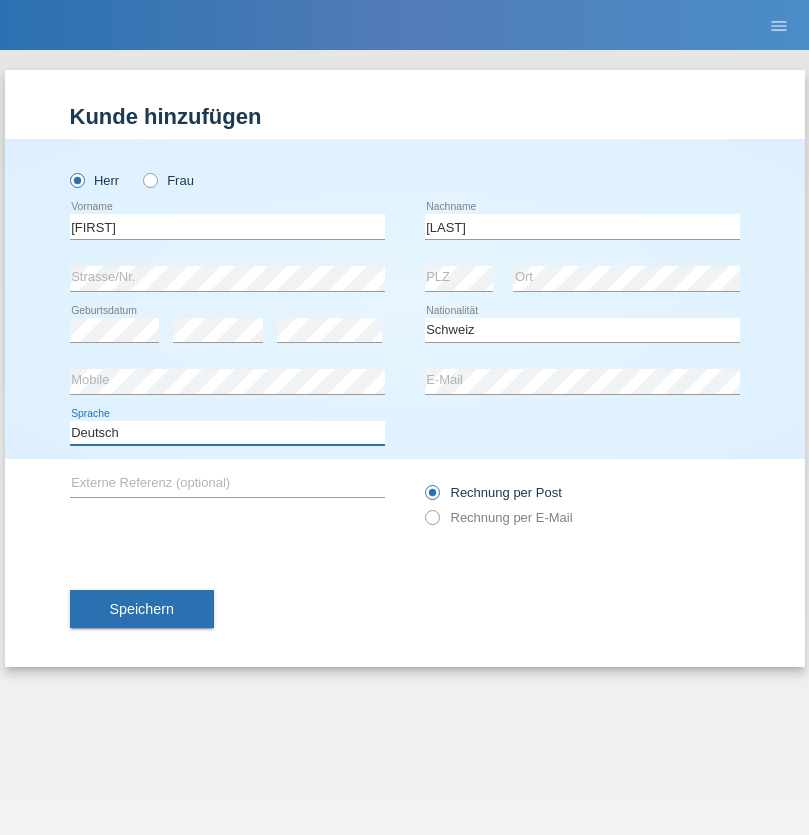 select on "en" 